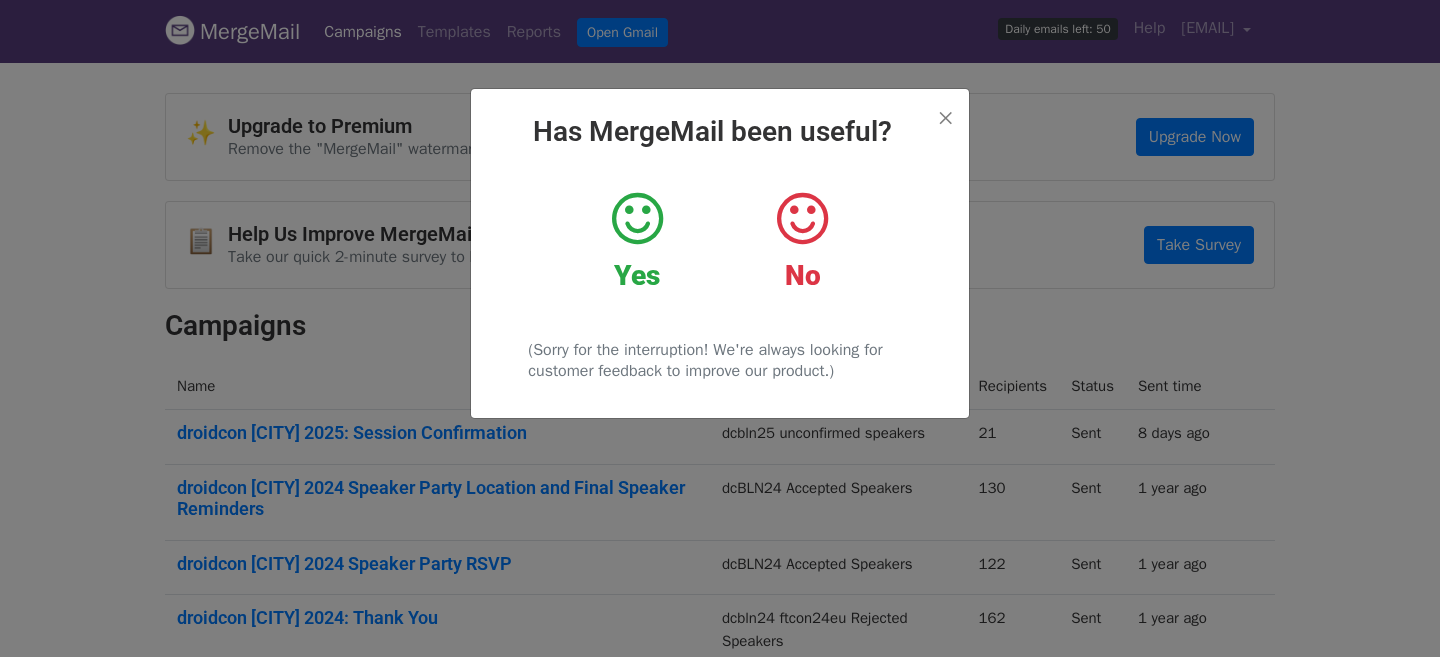 scroll, scrollTop: 0, scrollLeft: 0, axis: both 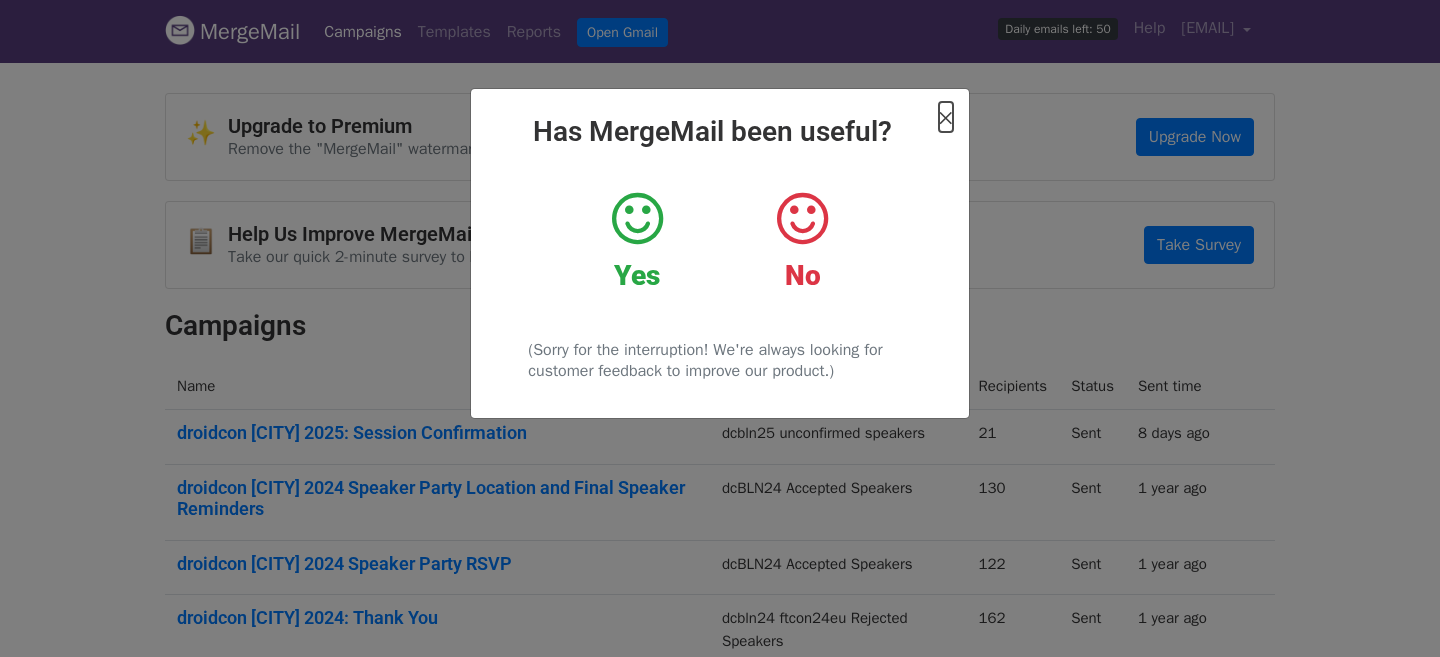 click on "×" at bounding box center [946, 117] 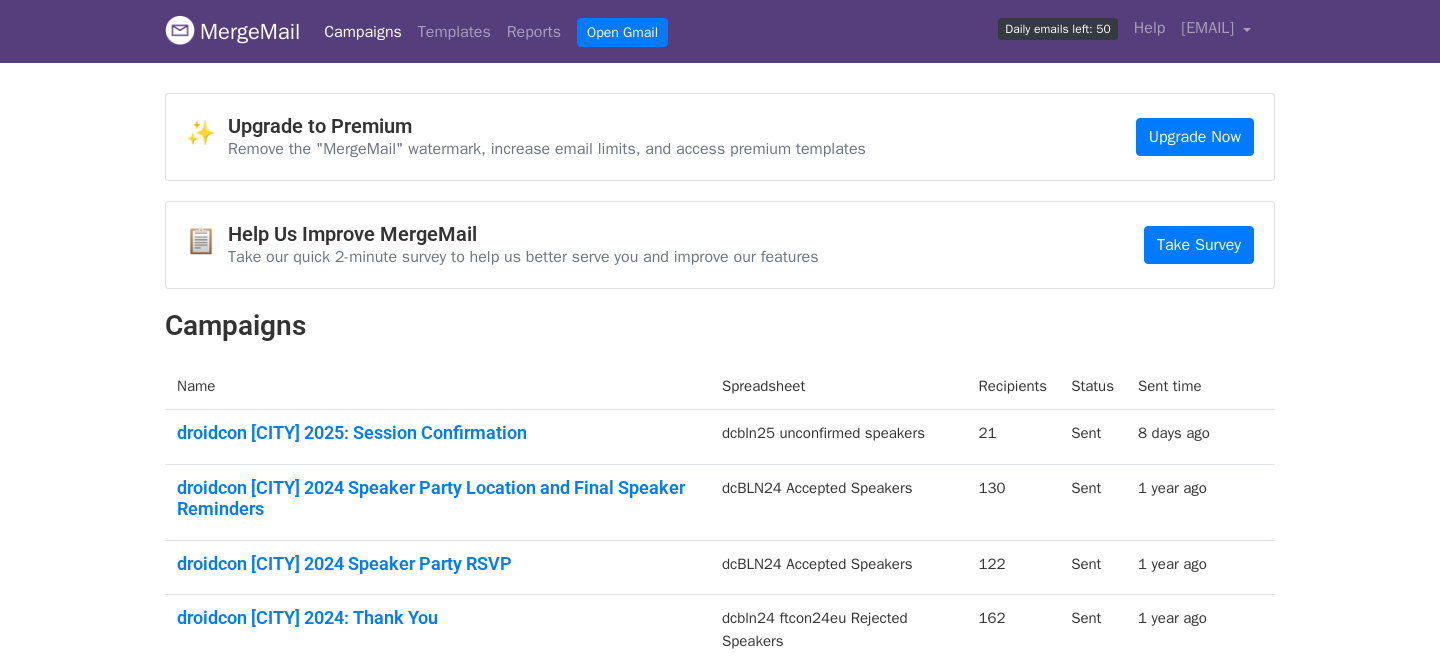 click on "Daily emails left: 50" at bounding box center [1057, 29] 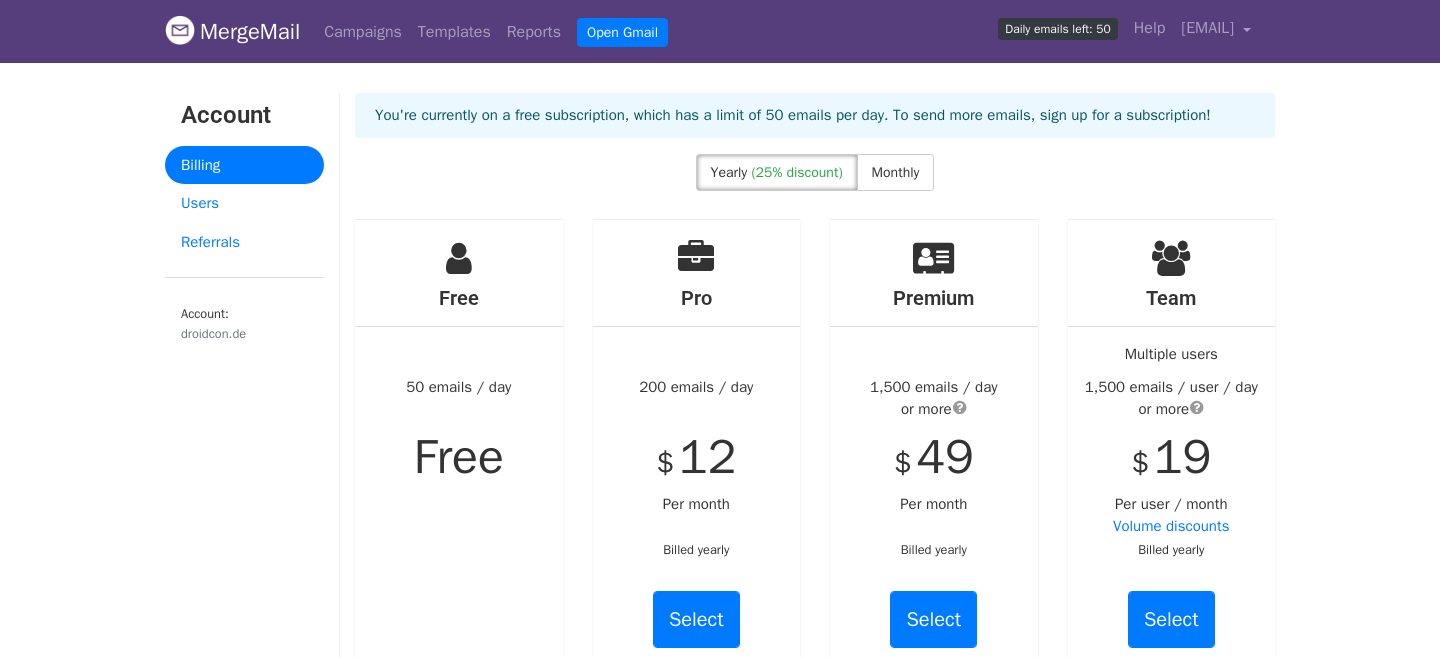 scroll, scrollTop: 0, scrollLeft: 0, axis: both 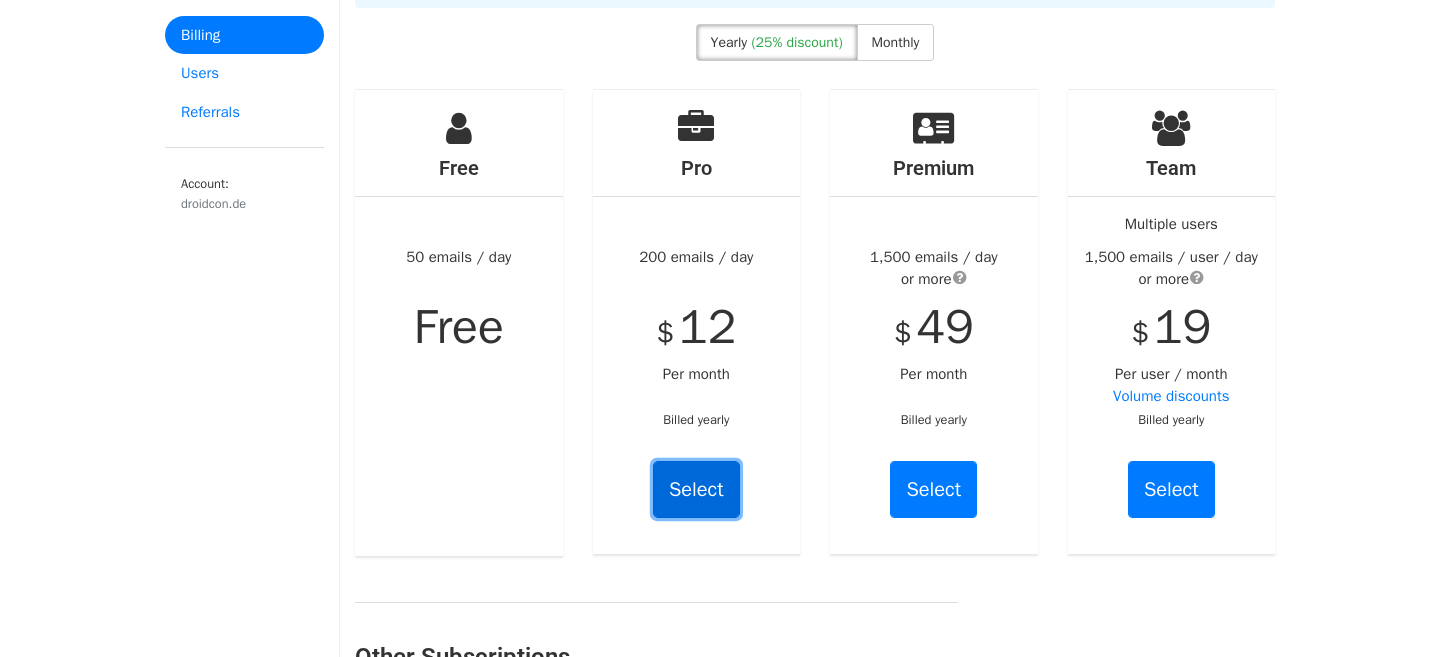 click on "Select" at bounding box center (696, 489) 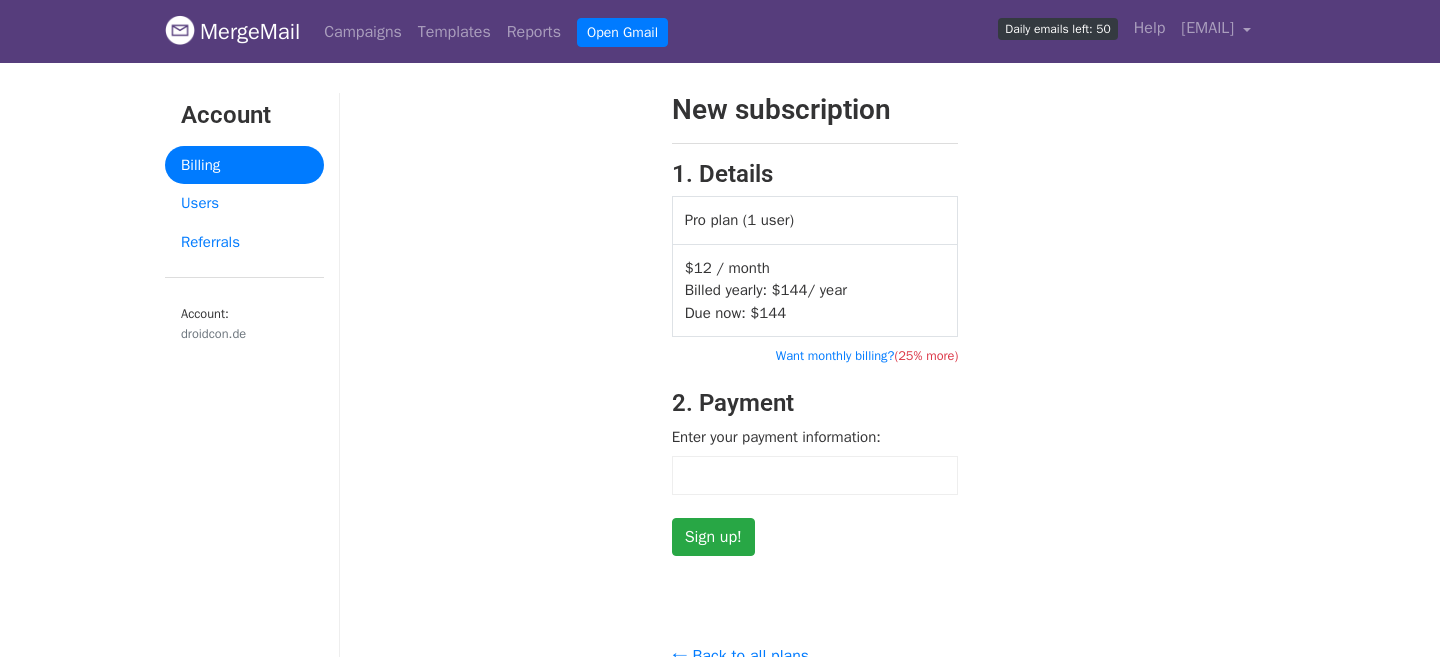 scroll, scrollTop: 0, scrollLeft: 0, axis: both 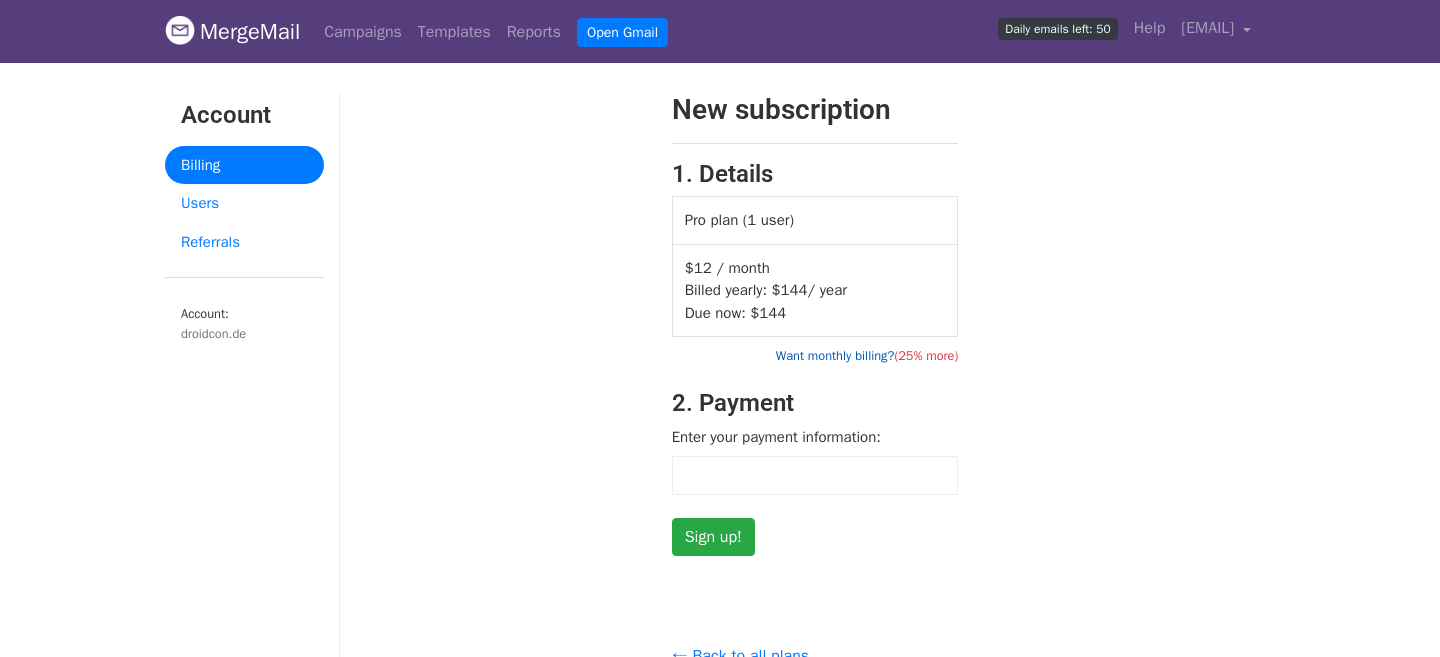 click on "Want monthly billing?
(25% more)" at bounding box center [867, 356] 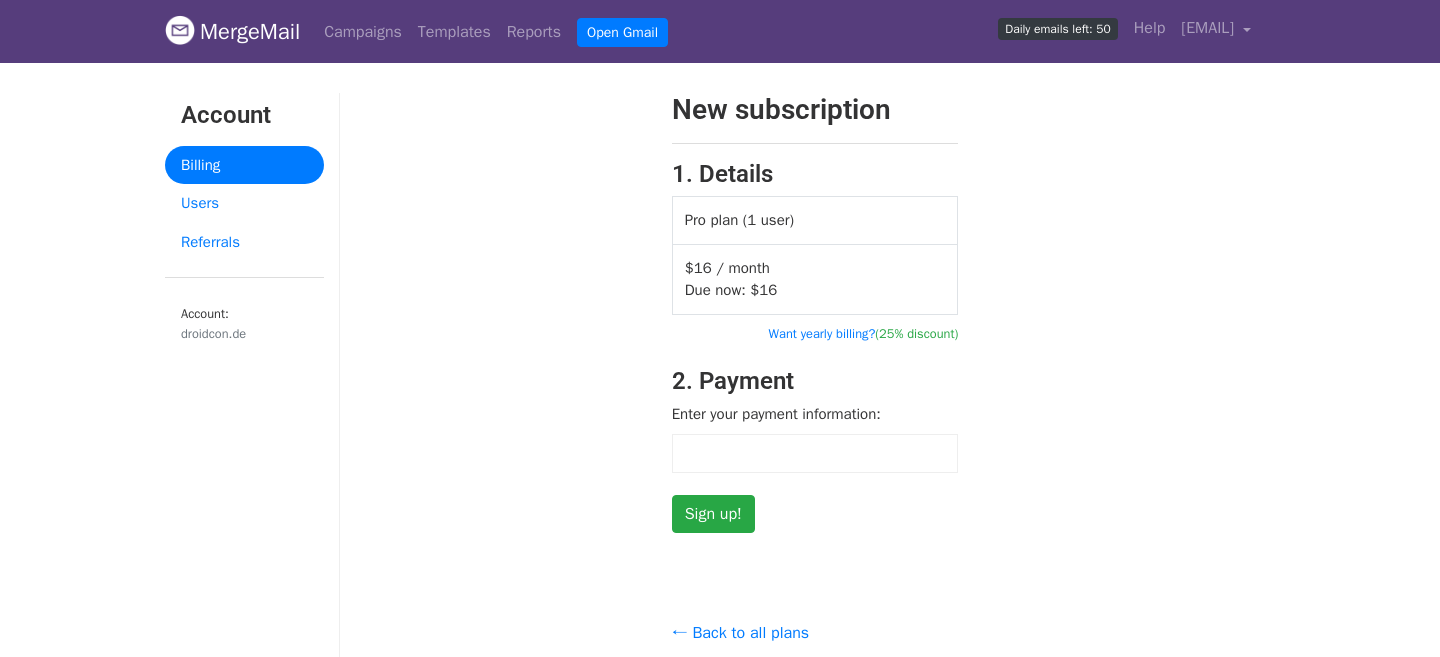 scroll, scrollTop: 0, scrollLeft: 0, axis: both 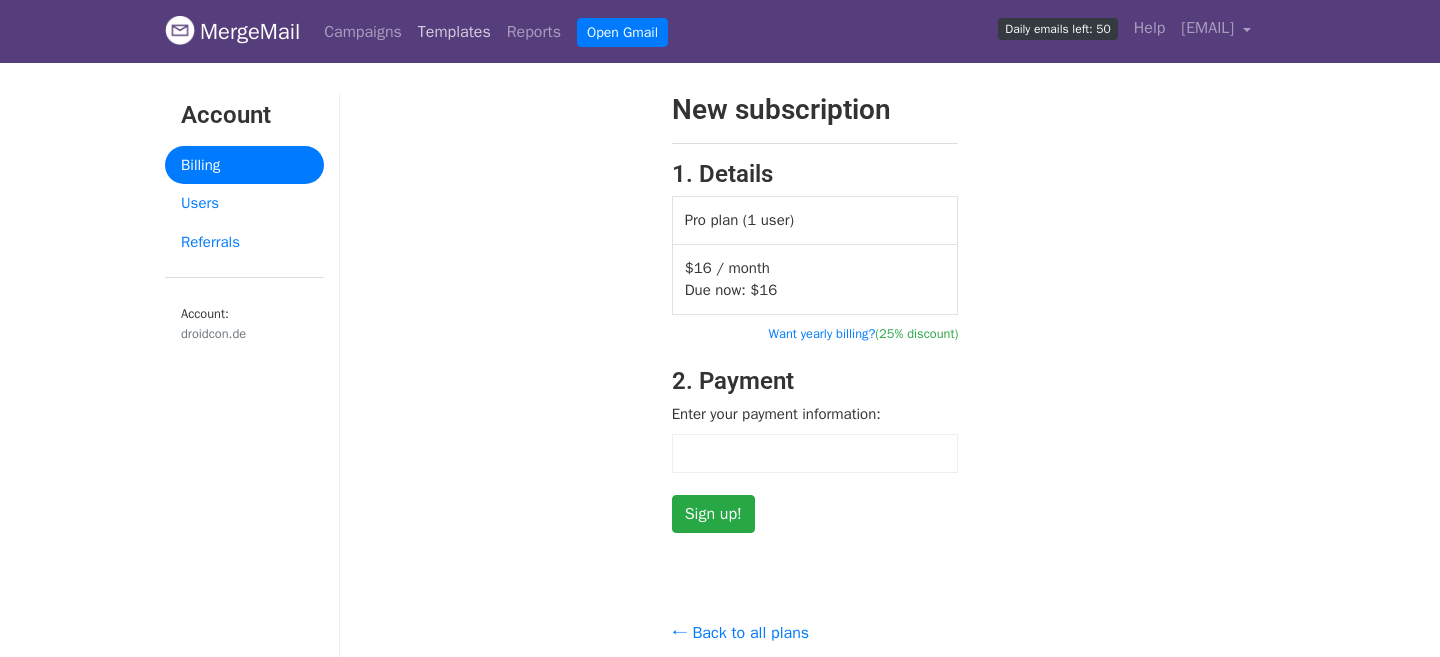 click on "Templates" at bounding box center [454, 32] 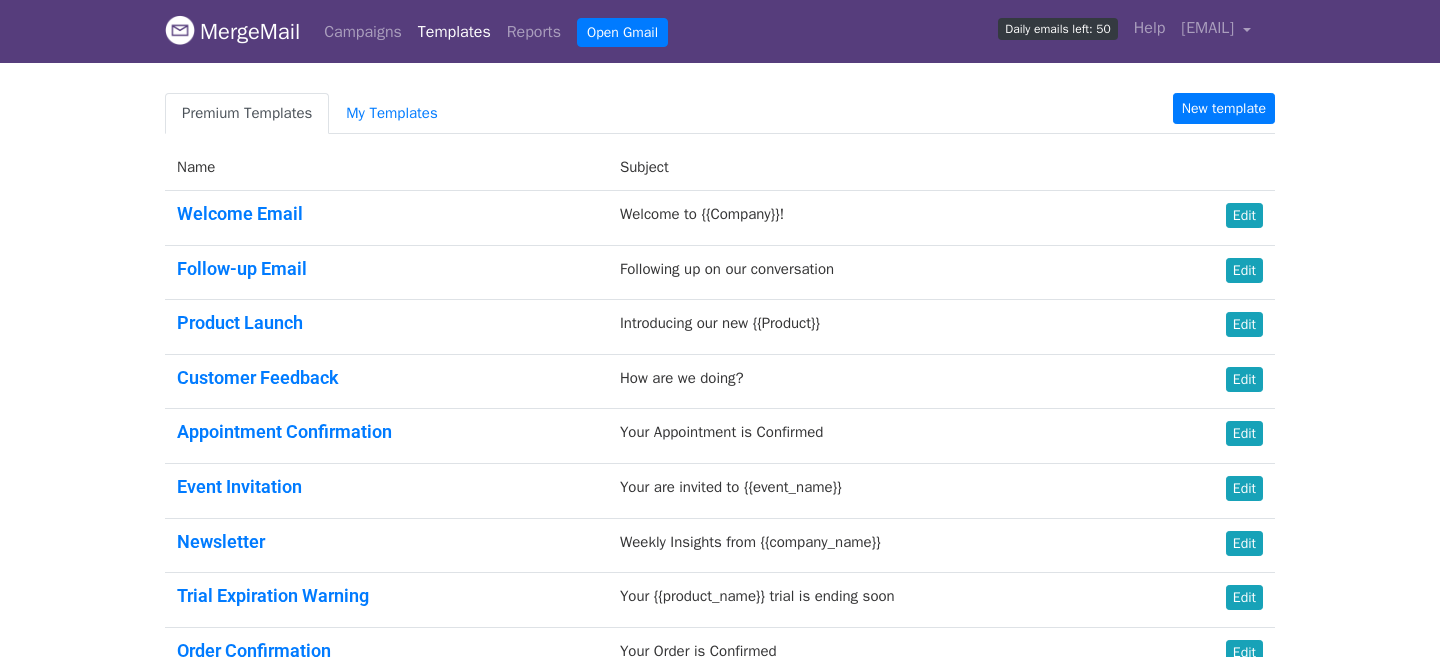scroll, scrollTop: 0, scrollLeft: 0, axis: both 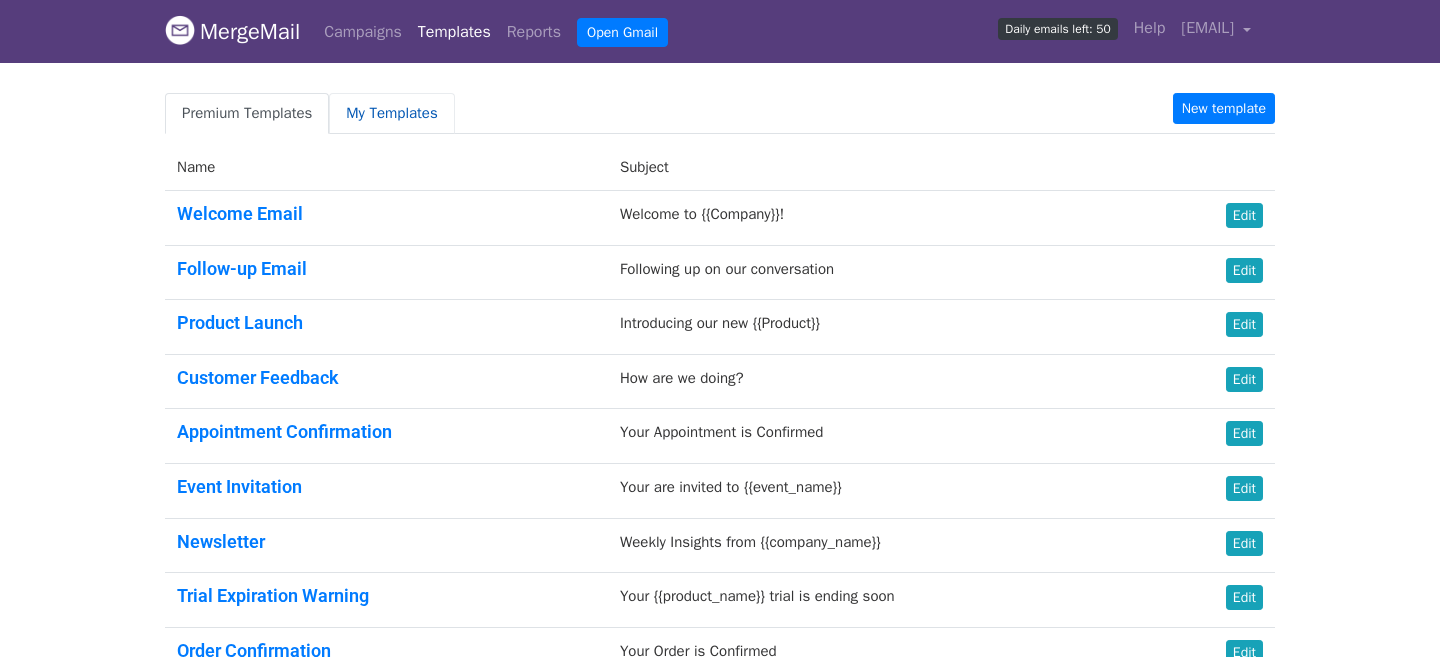 click on "My Templates" at bounding box center (391, 113) 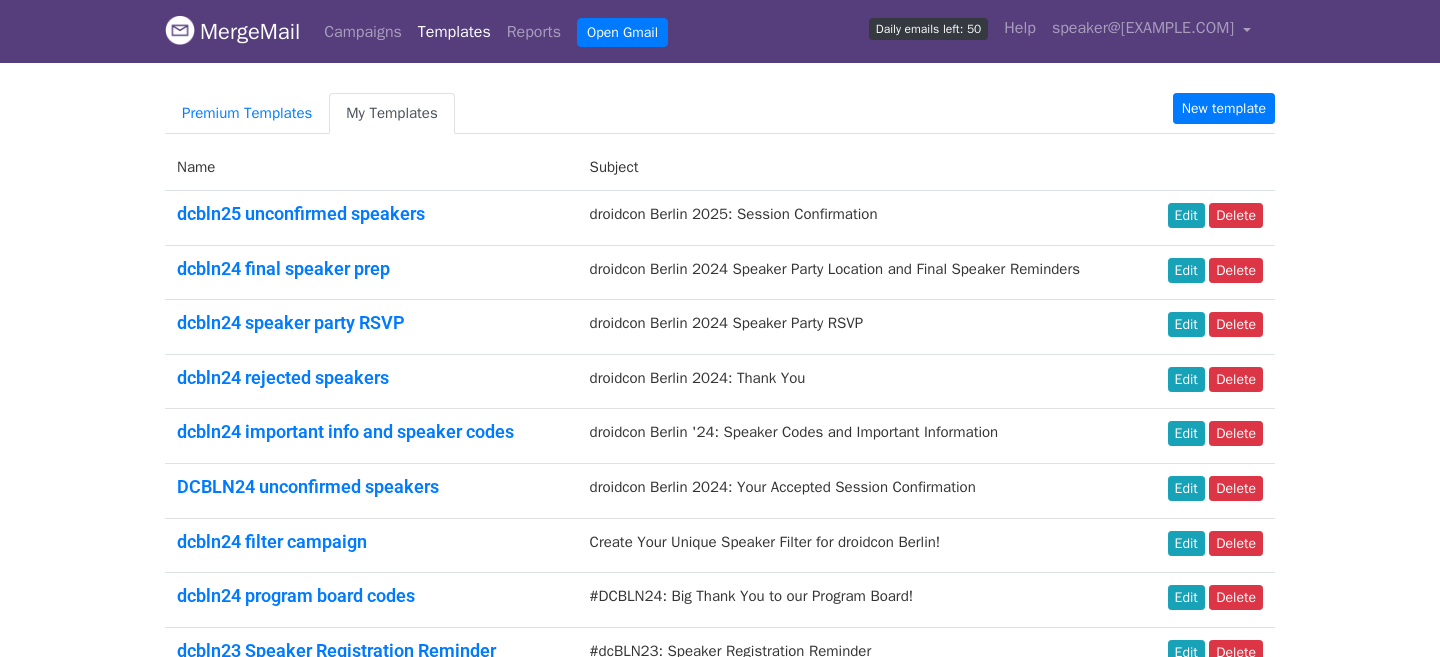 scroll, scrollTop: 0, scrollLeft: 0, axis: both 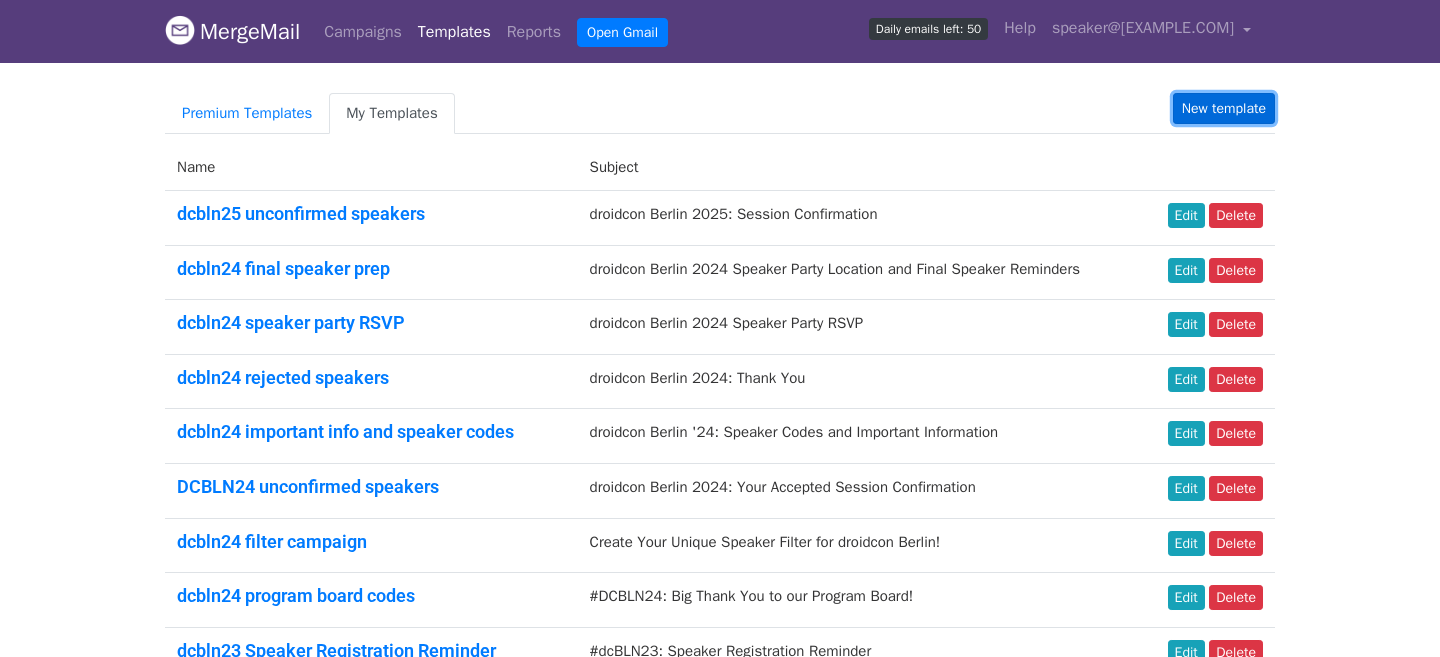 click on "New template" at bounding box center (1224, 108) 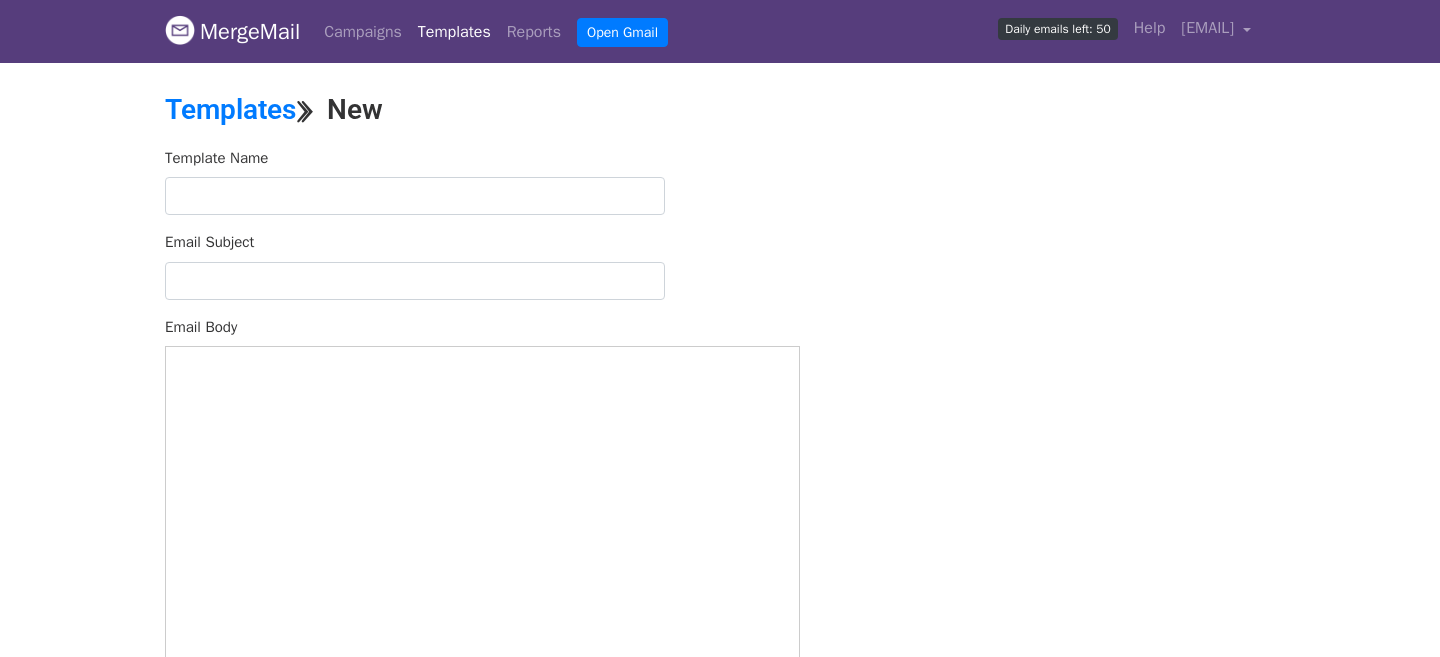 scroll, scrollTop: 0, scrollLeft: 0, axis: both 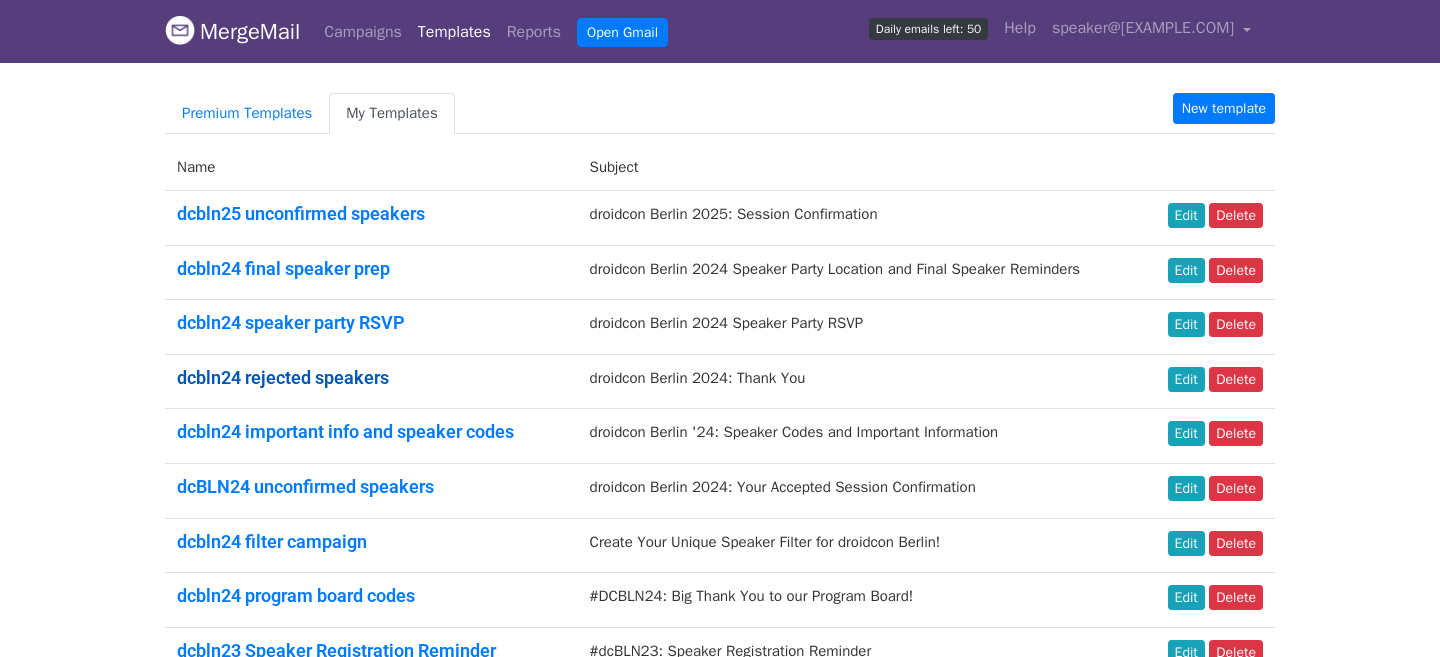 click on "dcbln24 rejected speakers" at bounding box center [283, 377] 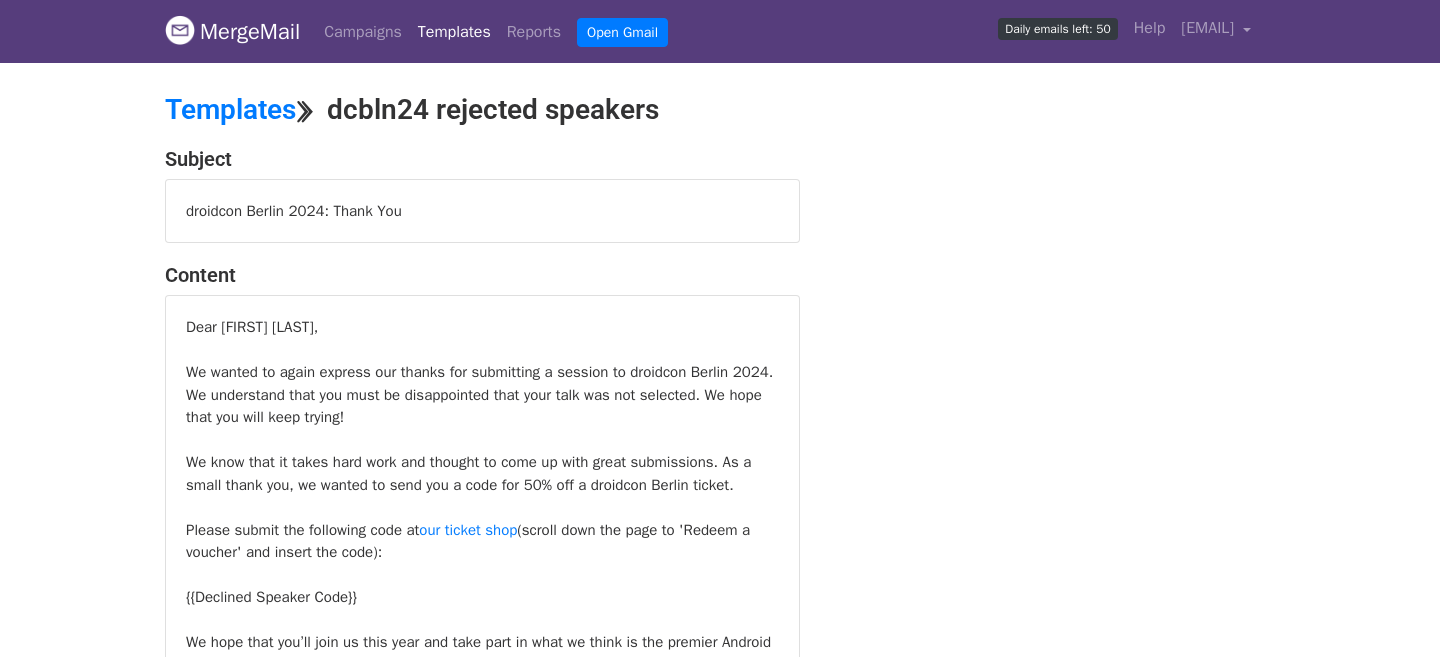 scroll, scrollTop: 190, scrollLeft: 0, axis: vertical 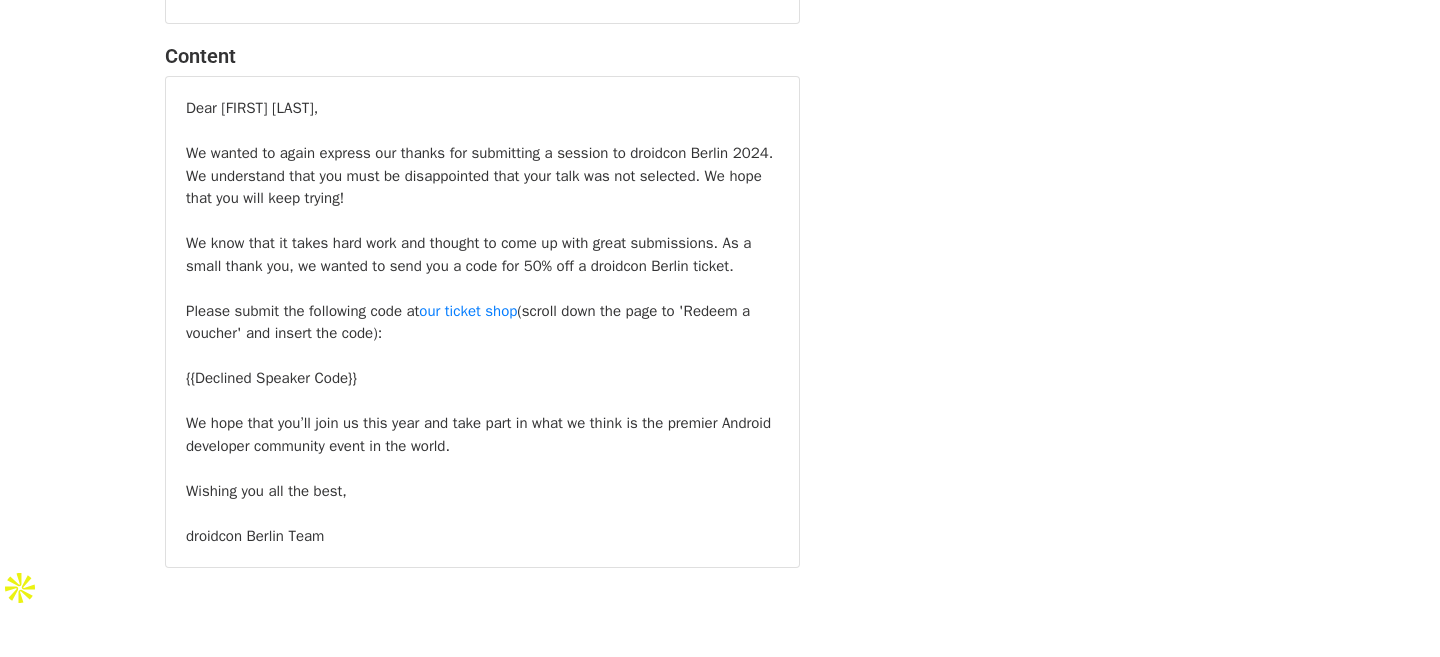 drag, startPoint x: 356, startPoint y: 540, endPoint x: 188, endPoint y: 102, distance: 469.11404 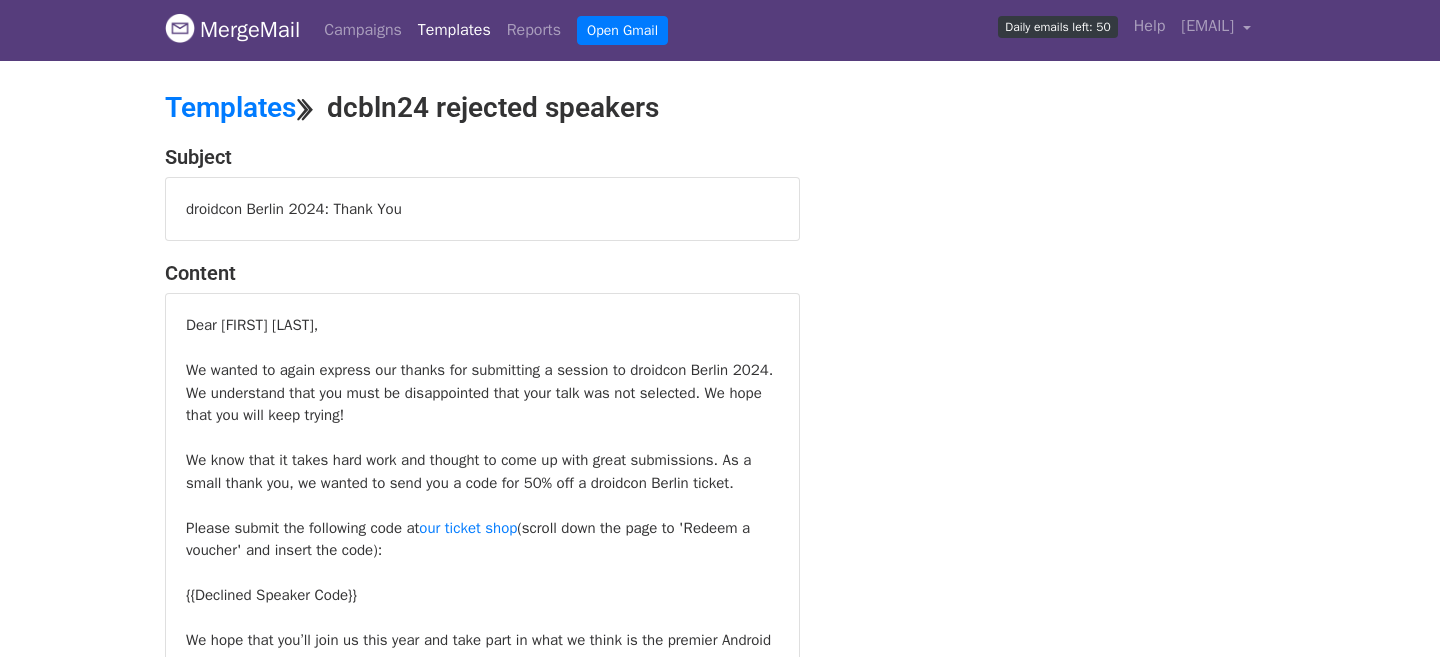 scroll, scrollTop: 0, scrollLeft: 0, axis: both 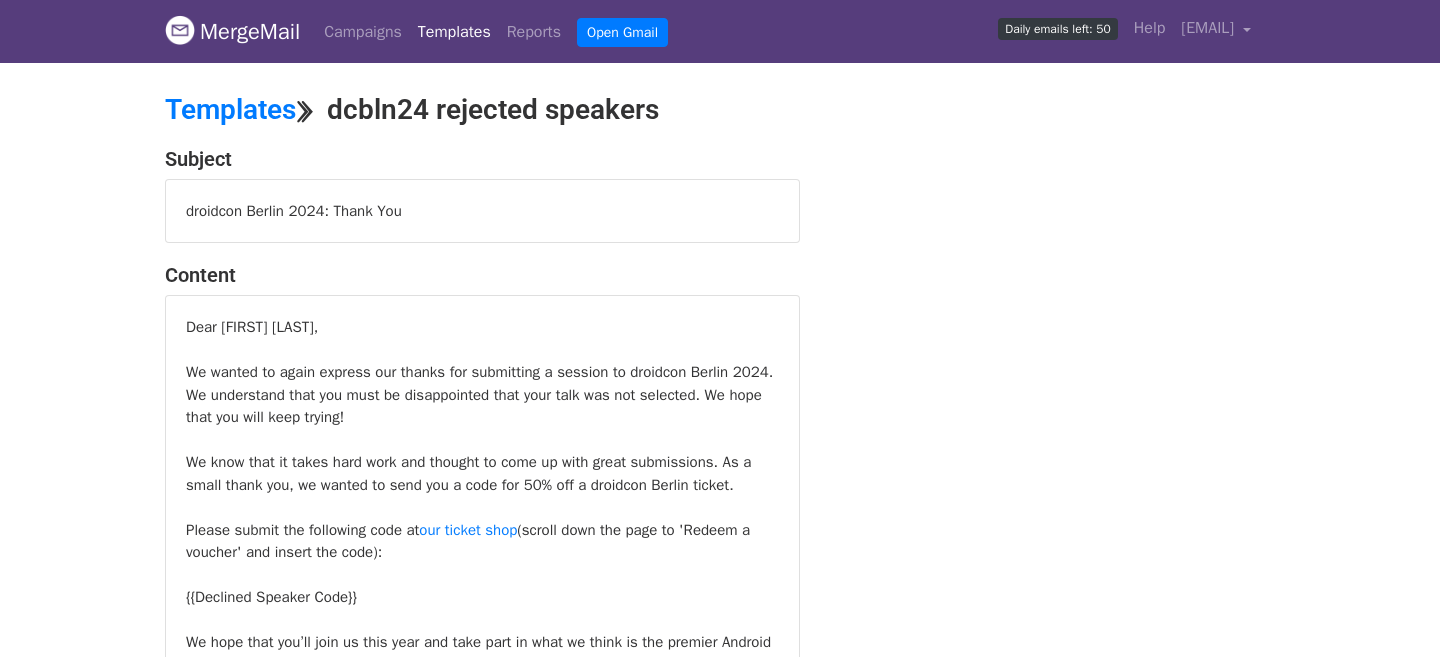 click on "Templates" at bounding box center (454, 32) 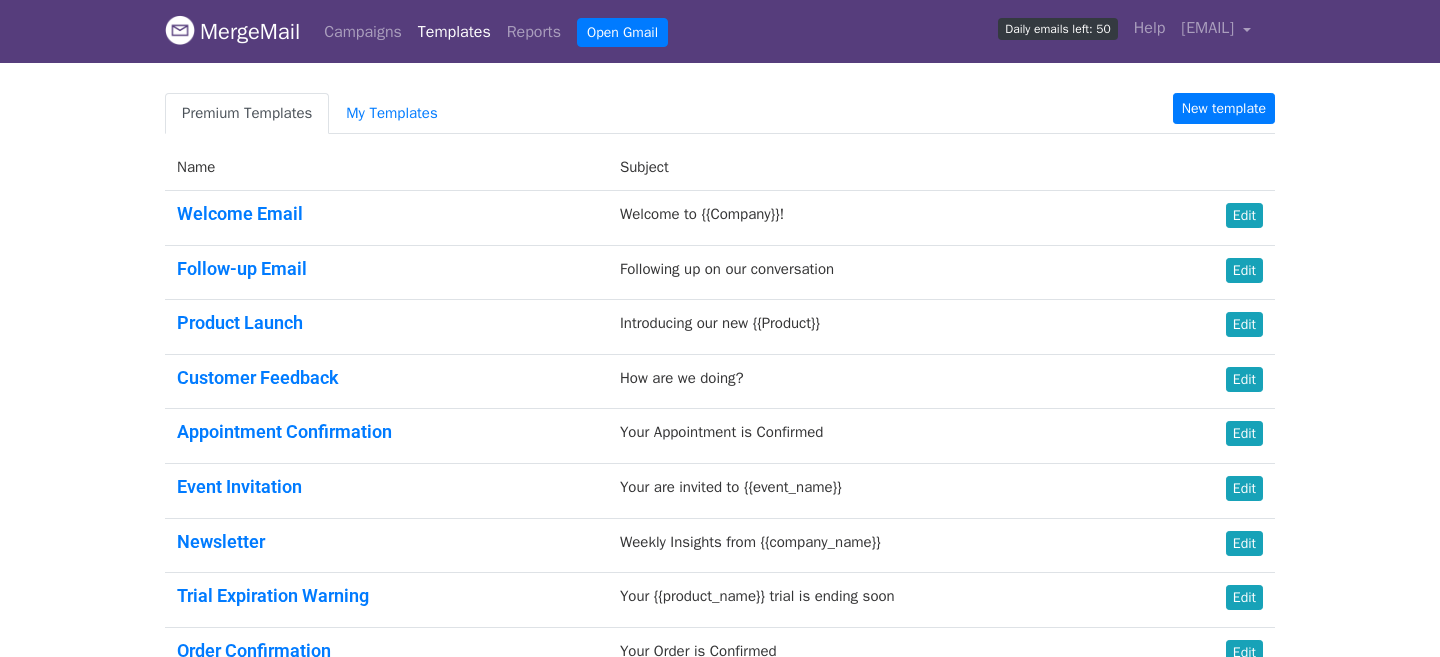 scroll, scrollTop: 0, scrollLeft: 0, axis: both 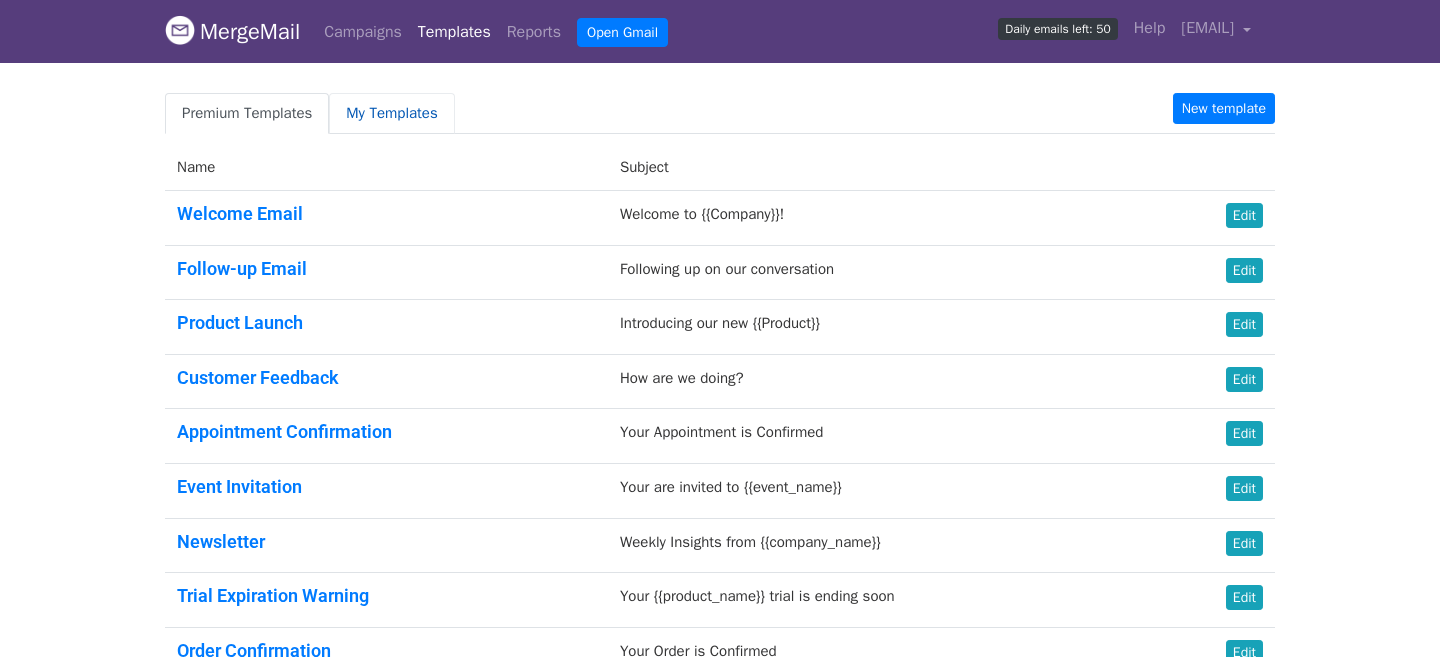 click on "My Templates" at bounding box center (391, 113) 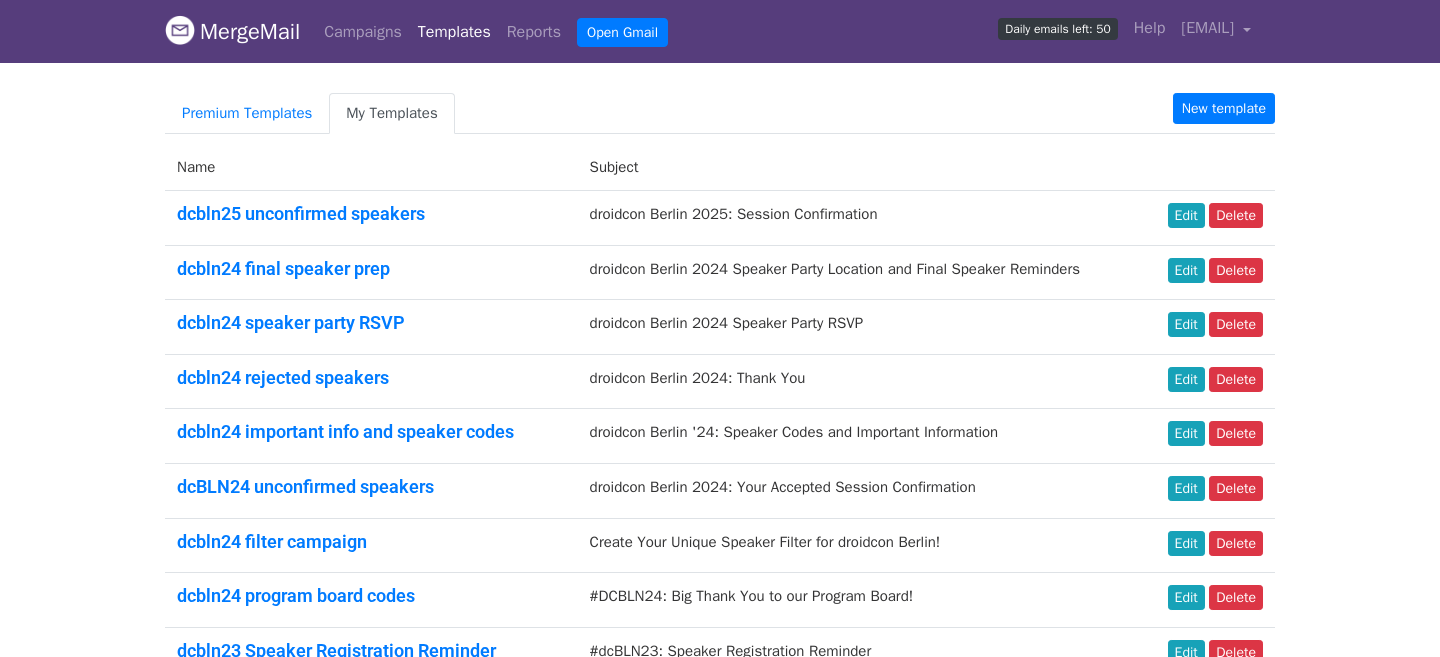 scroll, scrollTop: 0, scrollLeft: 0, axis: both 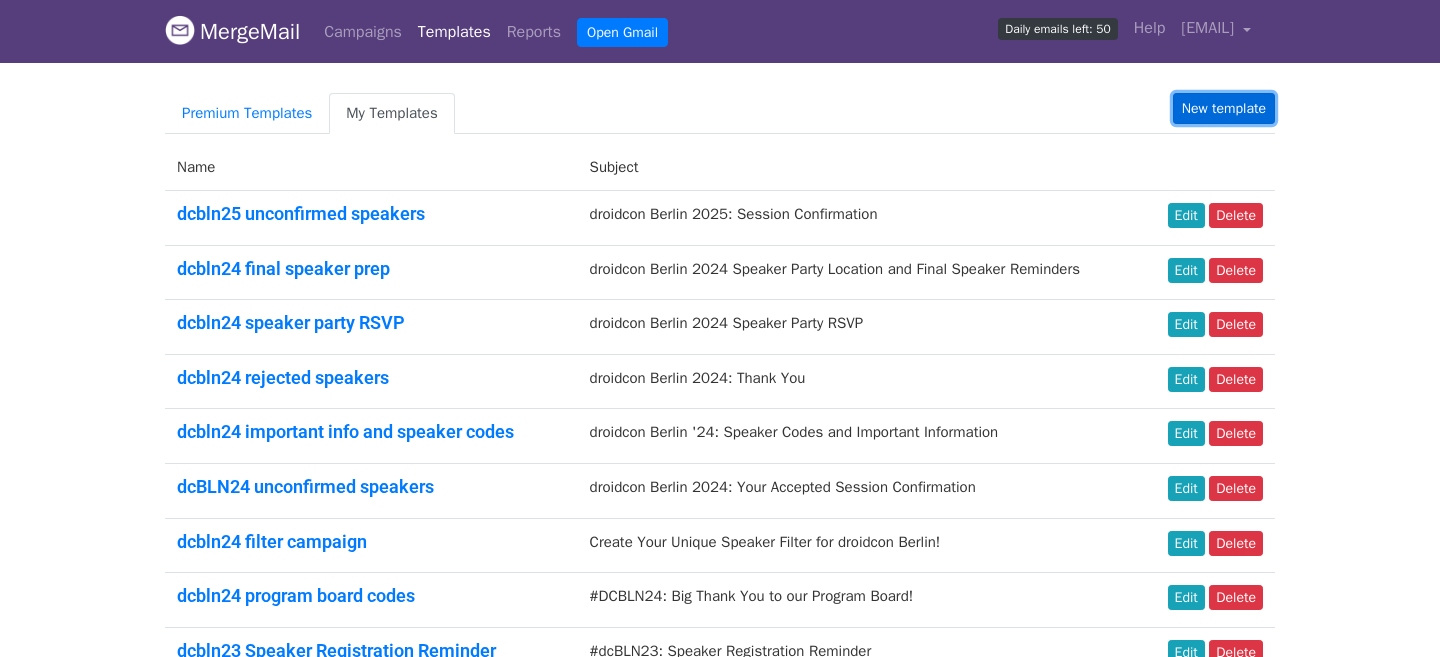 click on "New template" at bounding box center (1224, 108) 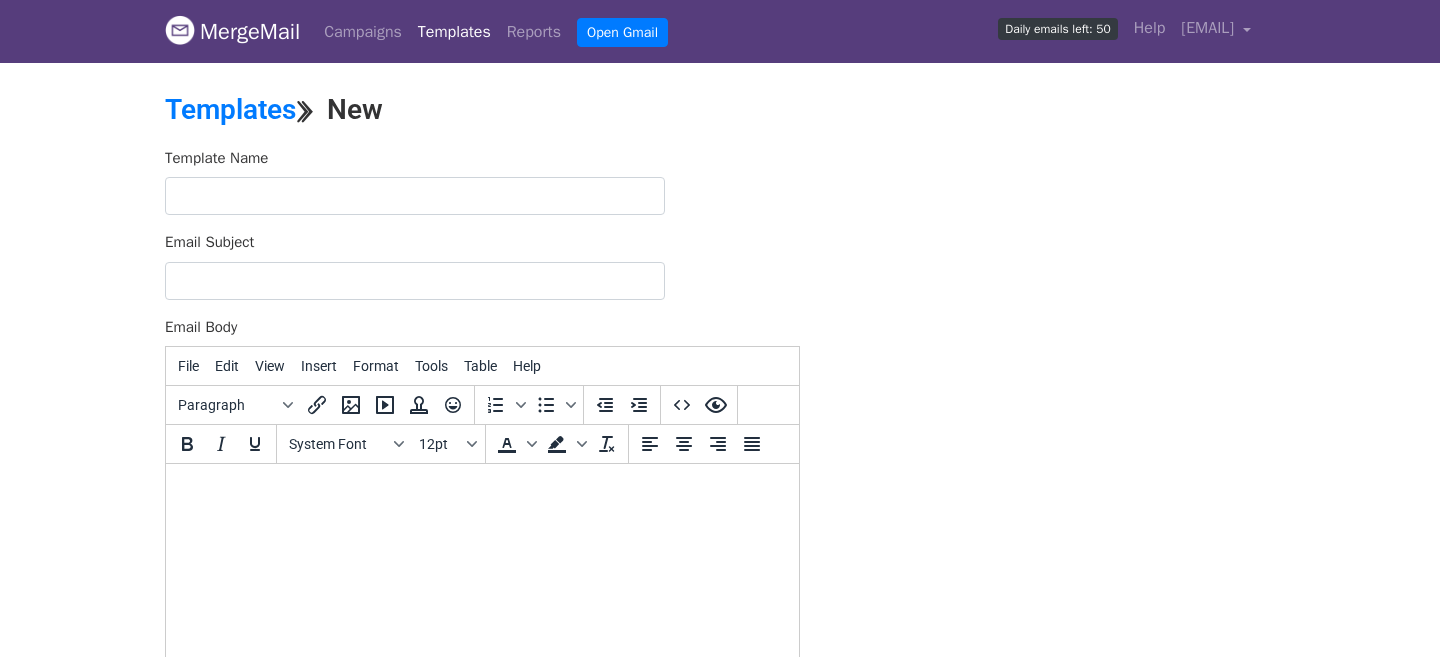 scroll, scrollTop: 0, scrollLeft: 0, axis: both 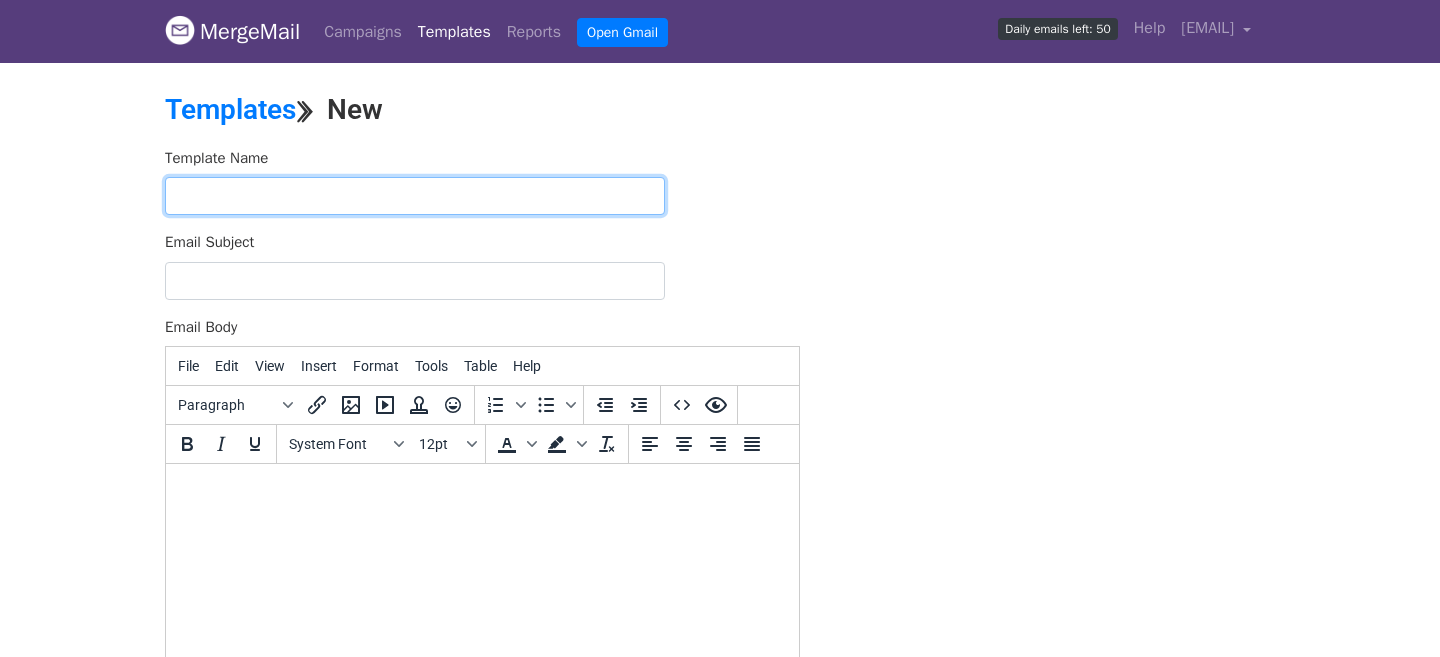 click at bounding box center [415, 196] 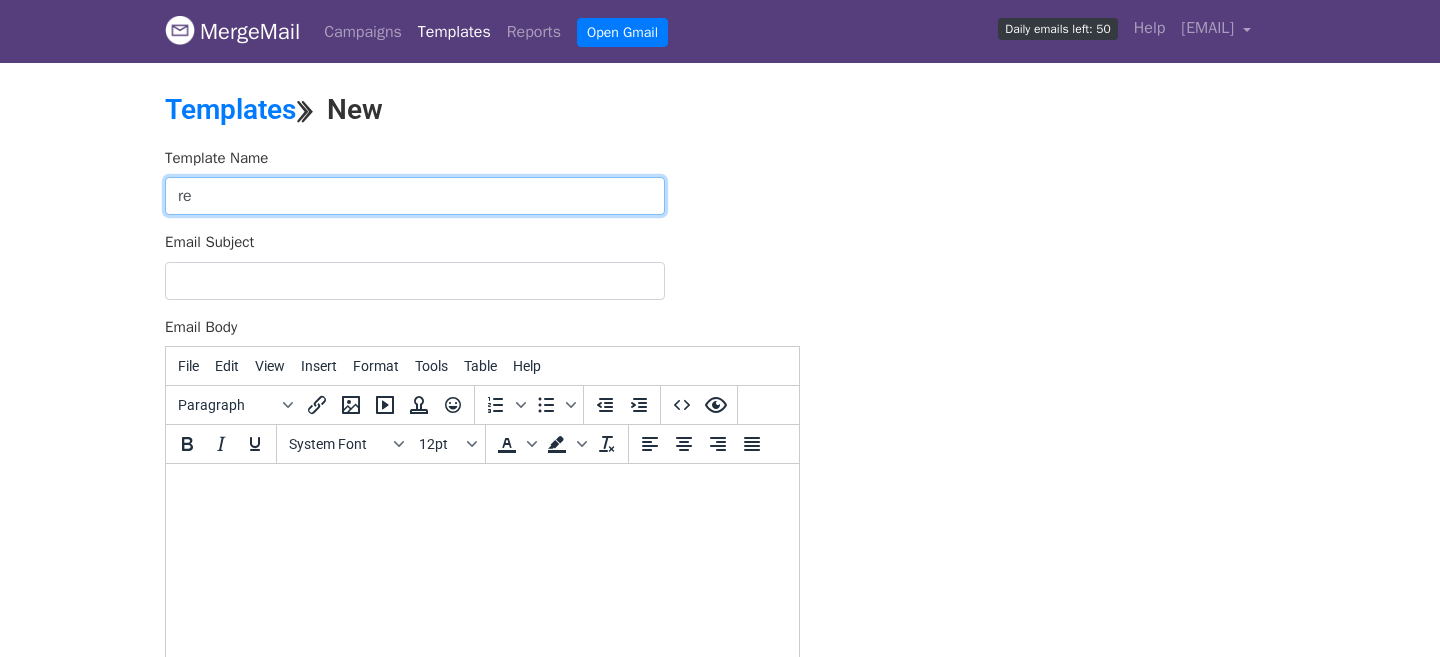 type on "r" 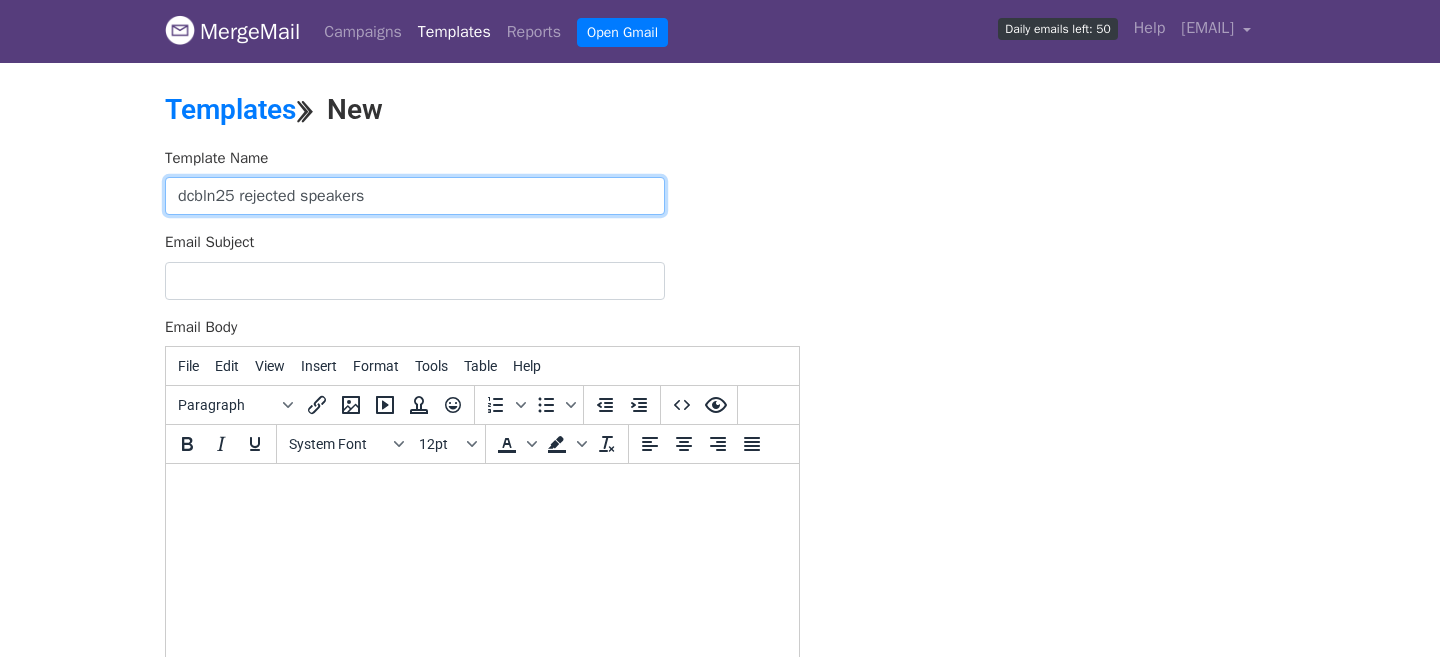 type on "dcbln25 rejected speakers" 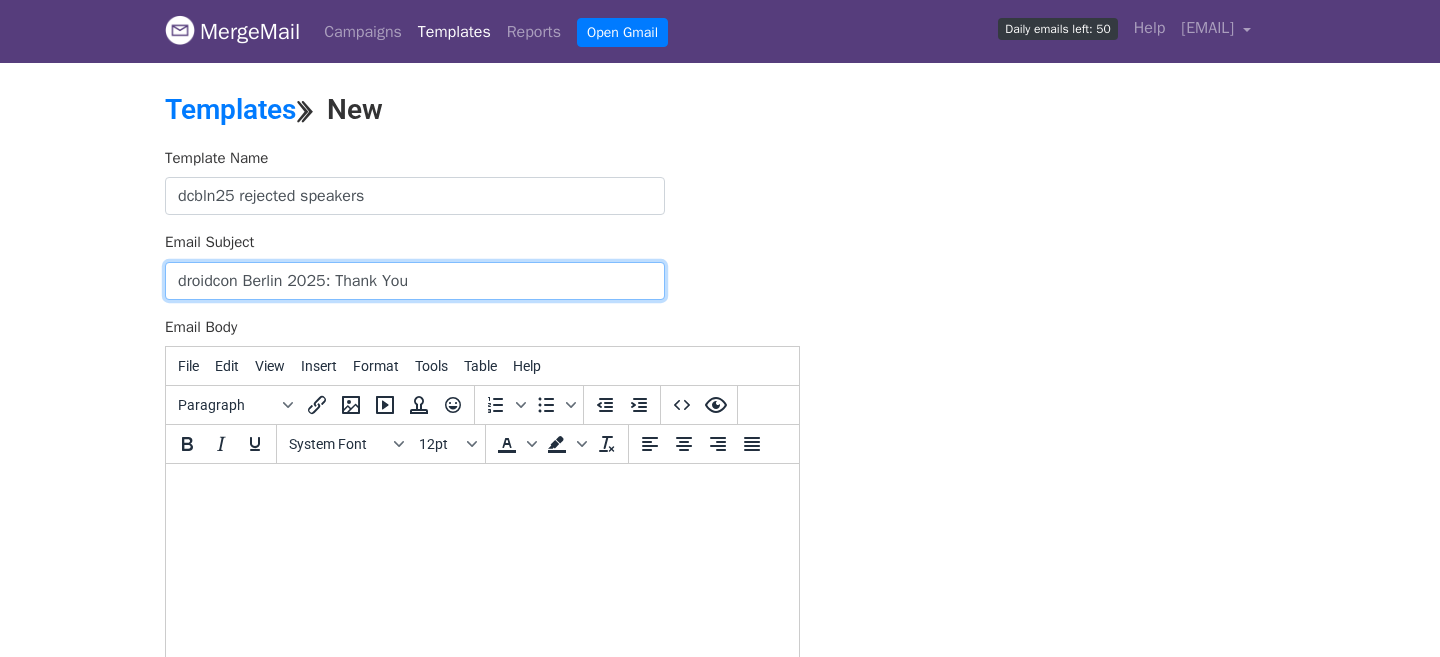 type on "droidcon Berlin 2025: Thank You" 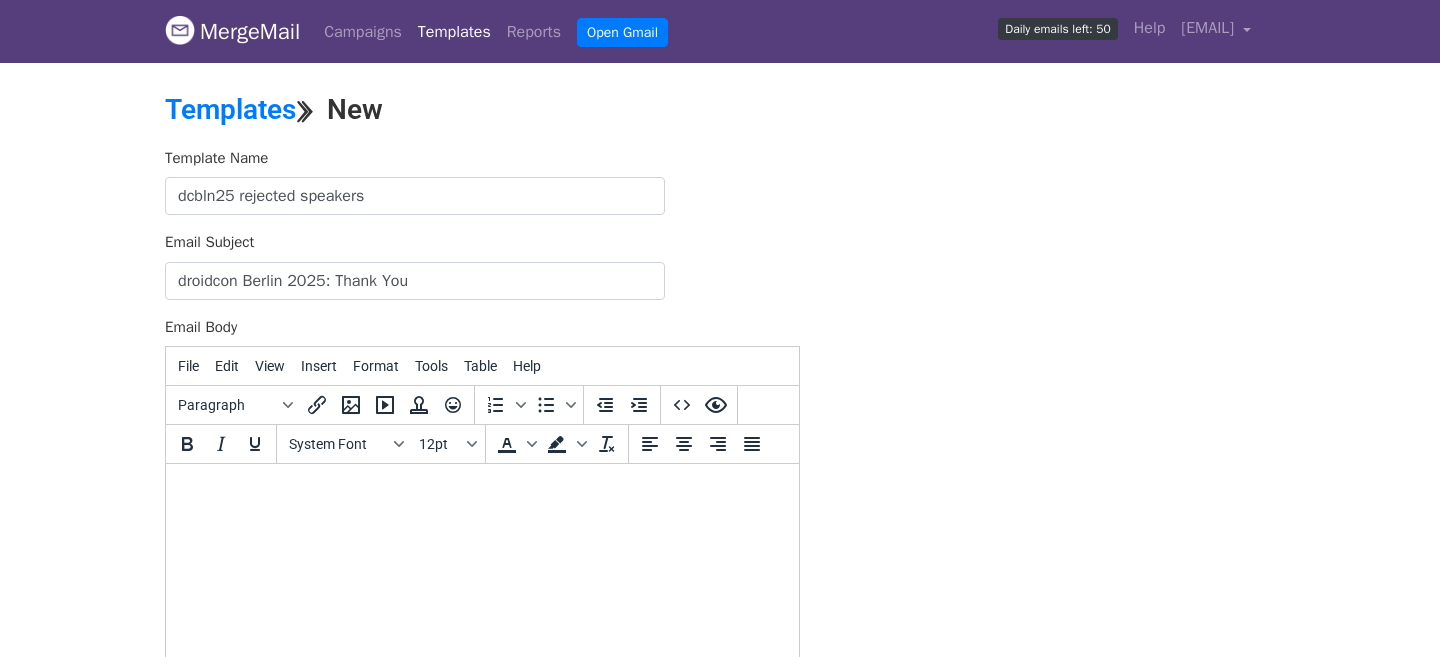 click at bounding box center (482, 491) 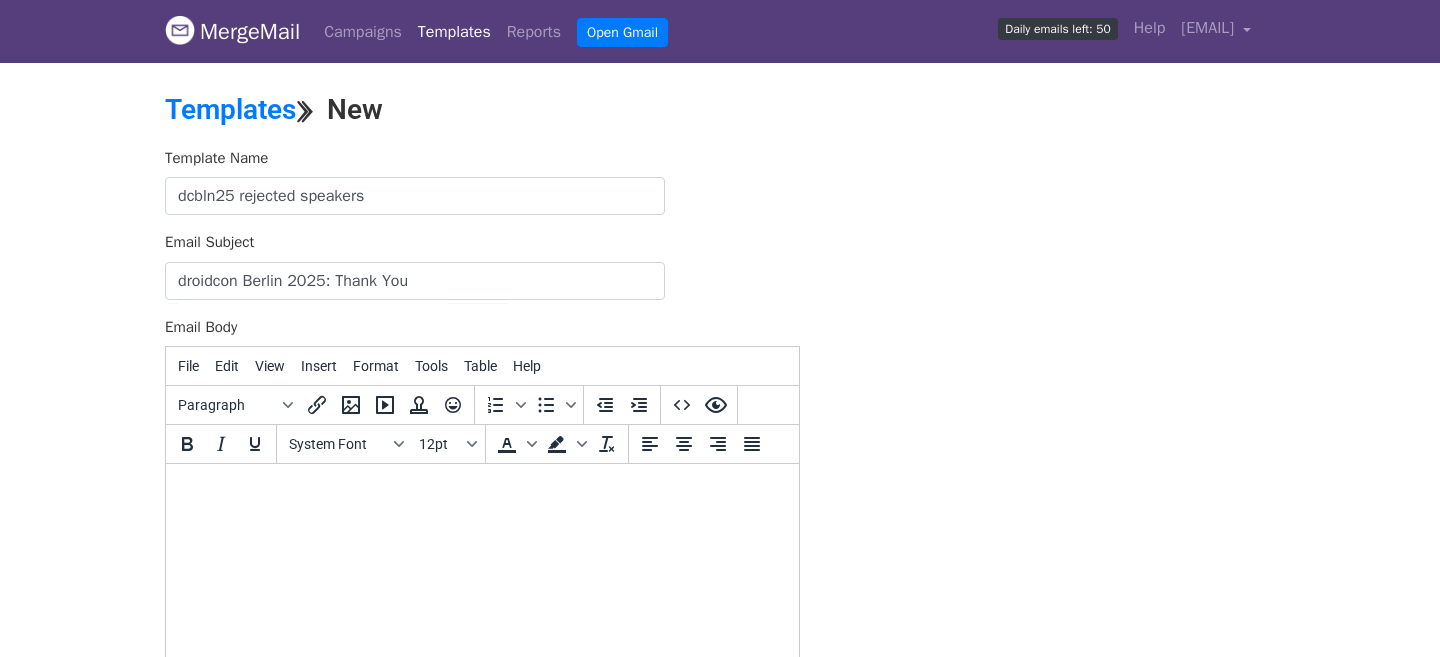 paste 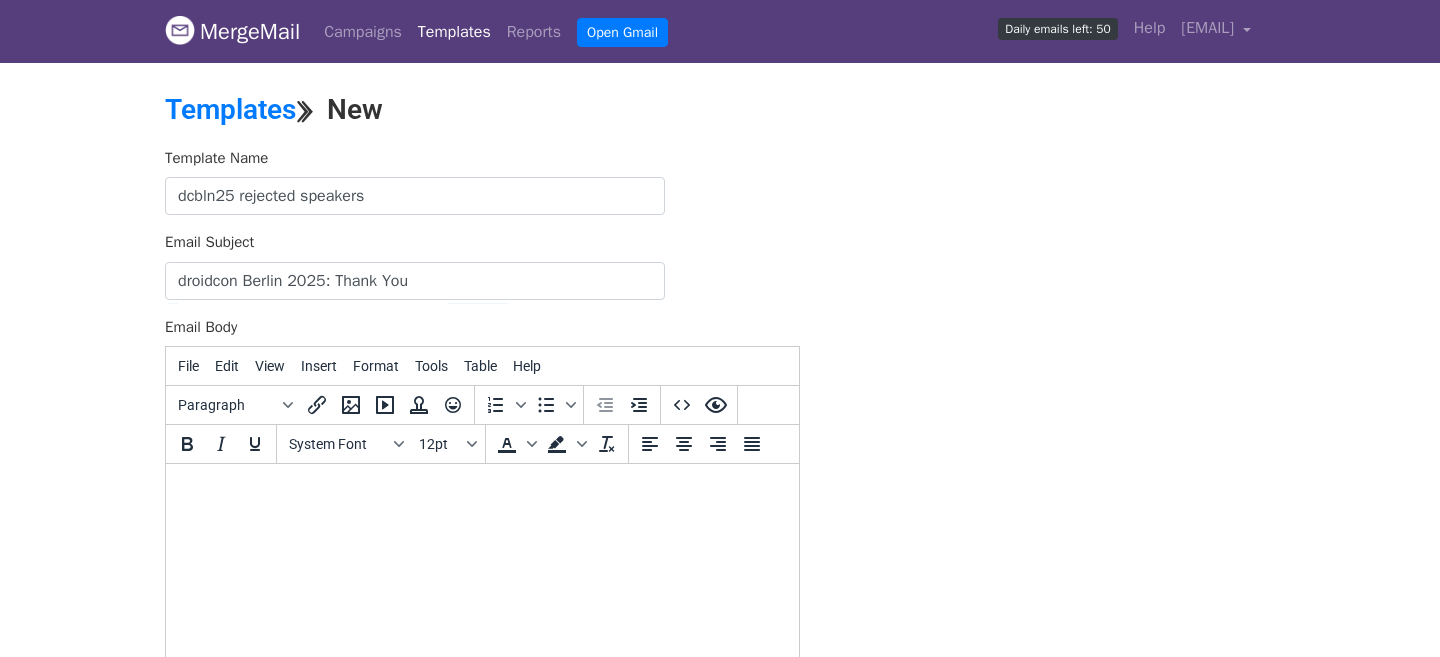 scroll, scrollTop: 119, scrollLeft: 0, axis: vertical 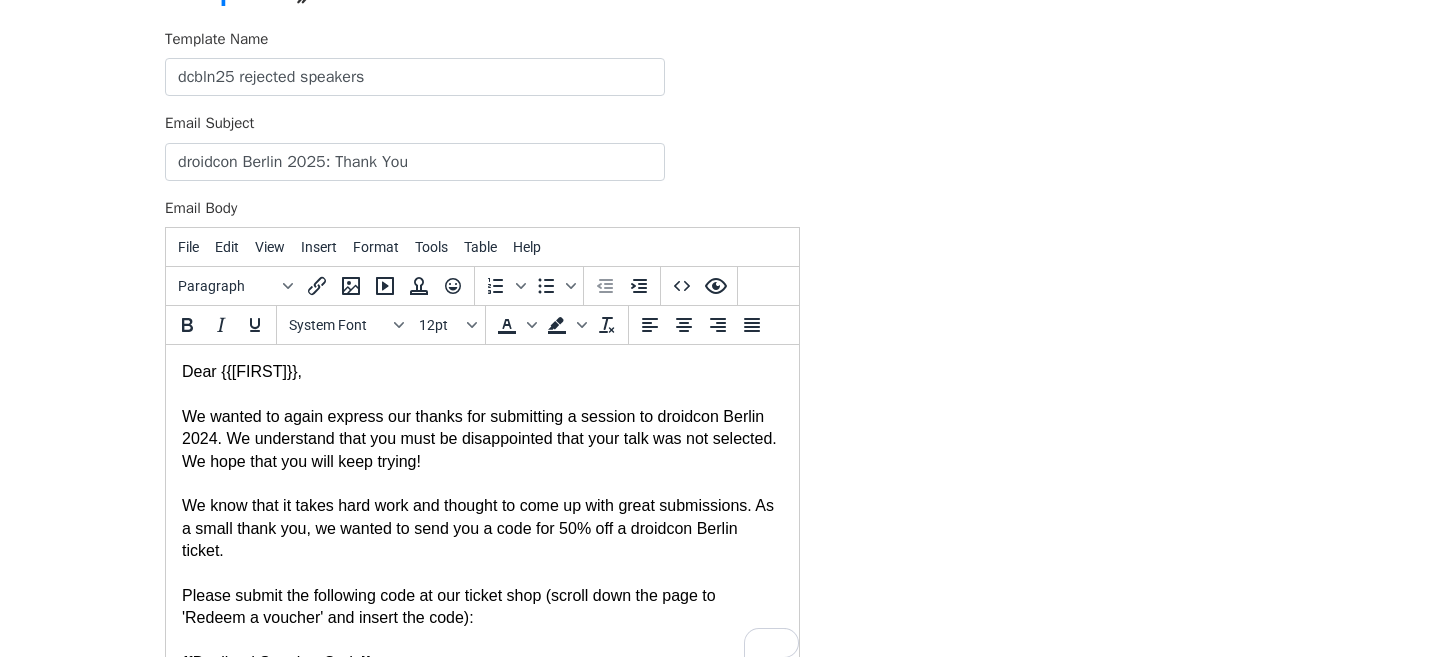 click on "Dear {{Name}}," at bounding box center [482, 372] 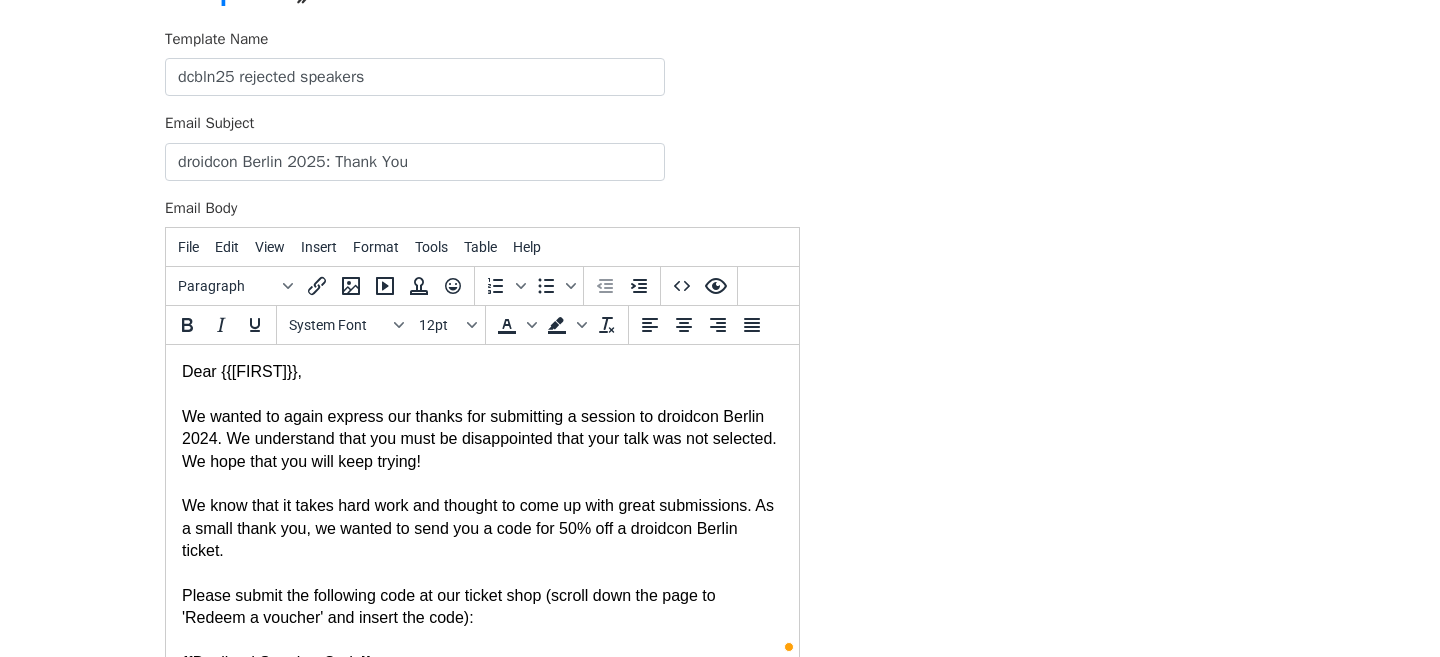 click on "We wanted to again express our thanks for submitting a session to droidcon Berlin 2024. We understand that you must be disappointed that your talk was not selected. We hope that you will keep trying!" at bounding box center (482, 439) 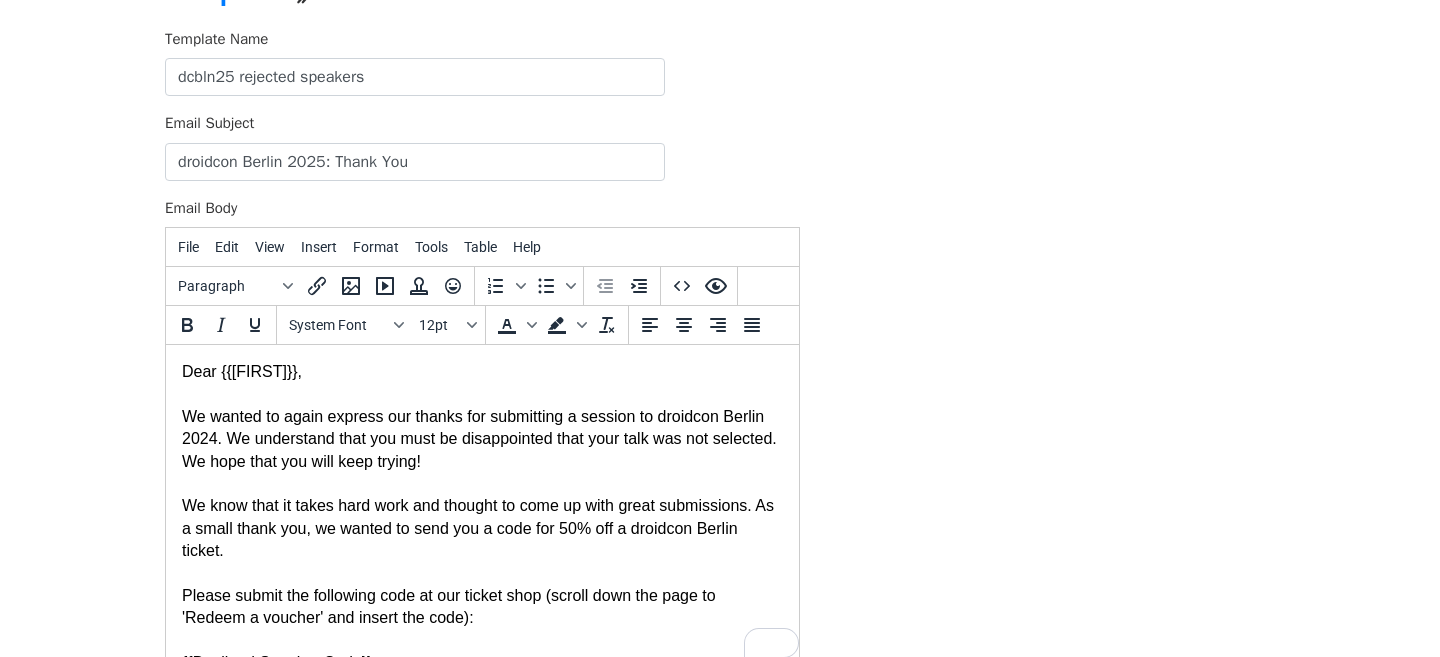 click on "We wanted to again express our thanks for submitting a session to droidcon Berlin 2024. We understand that you must be disappointed that your talk was not selected. We hope that you will keep trying!" at bounding box center (482, 439) 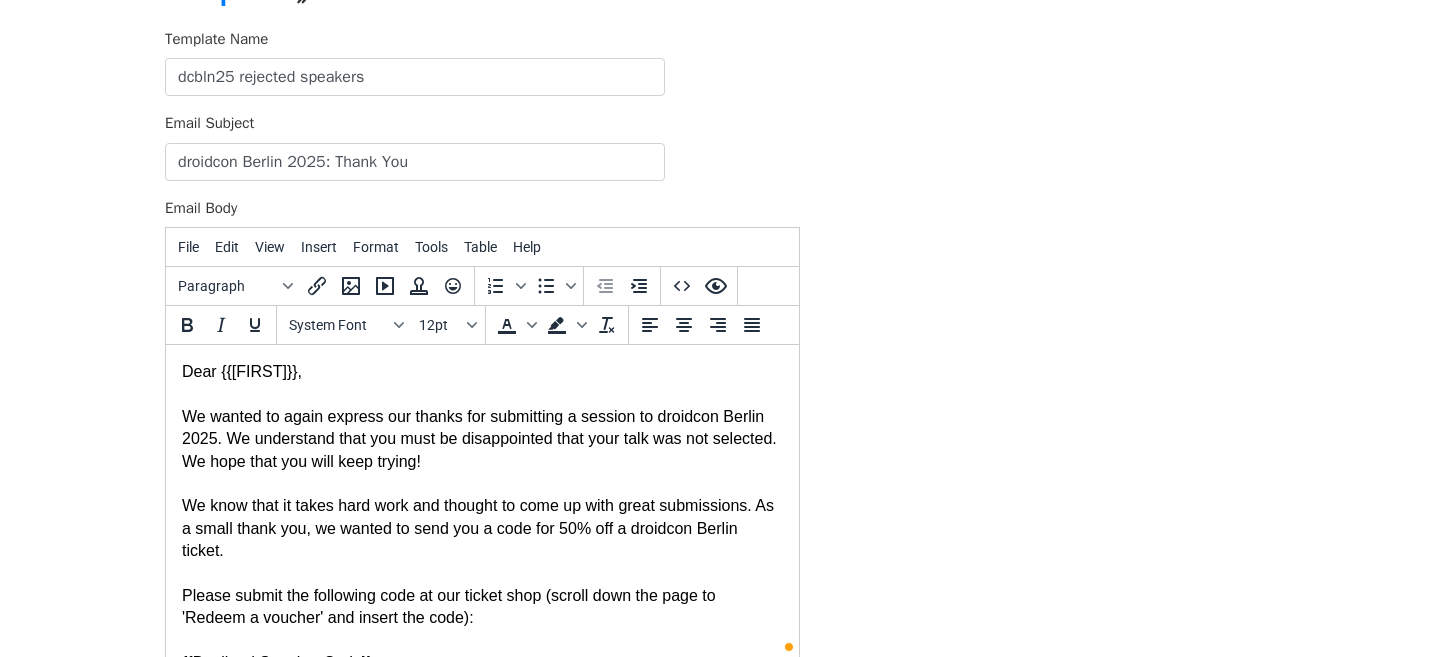 scroll, scrollTop: 27, scrollLeft: 0, axis: vertical 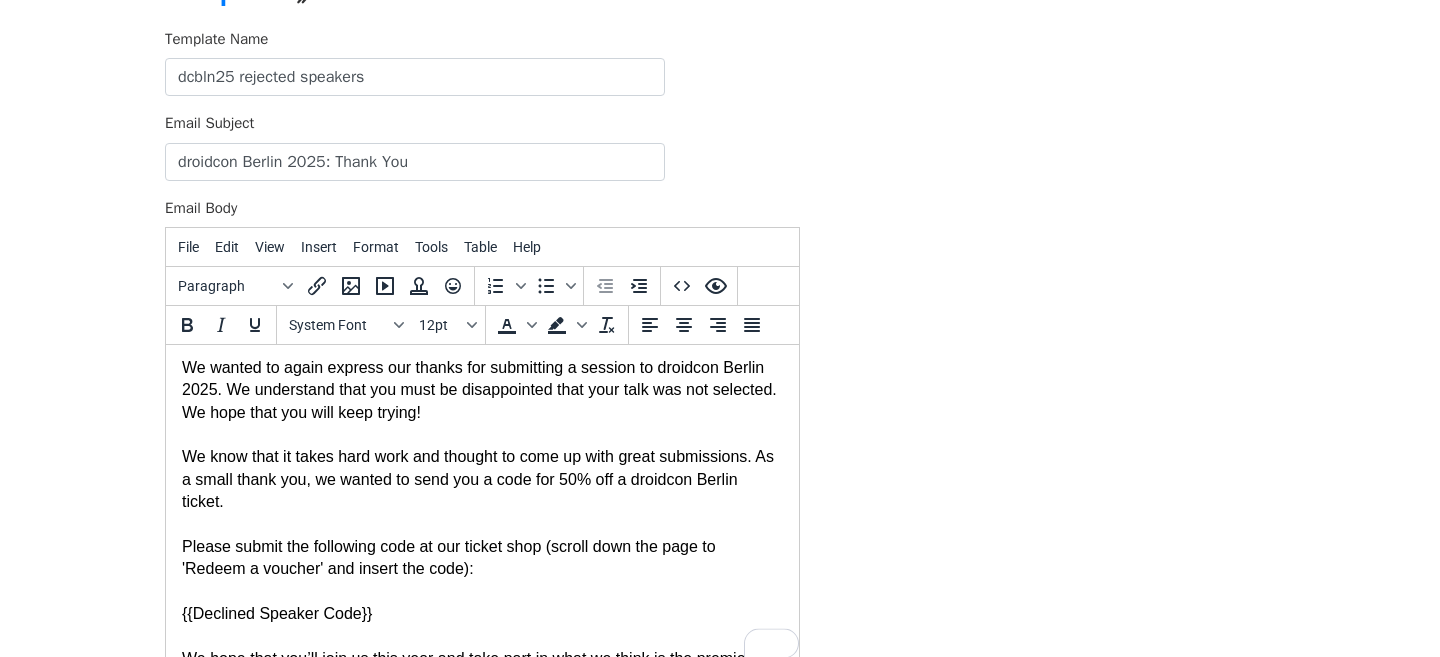 click on "We know that it takes hard work and thought to come up with great submissions. As a small thank you, we wanted to send you a code for 50% off a droidcon Berlin ticket." at bounding box center [482, 479] 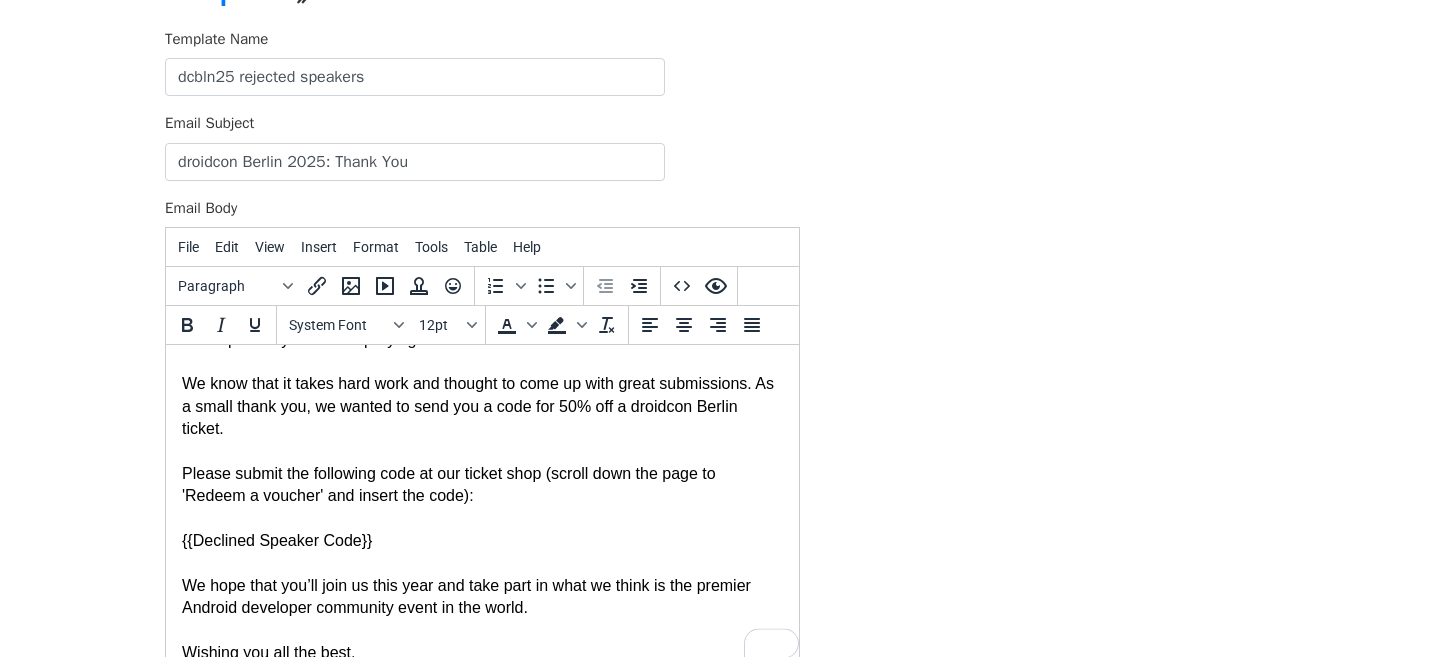 scroll, scrollTop: 123, scrollLeft: 0, axis: vertical 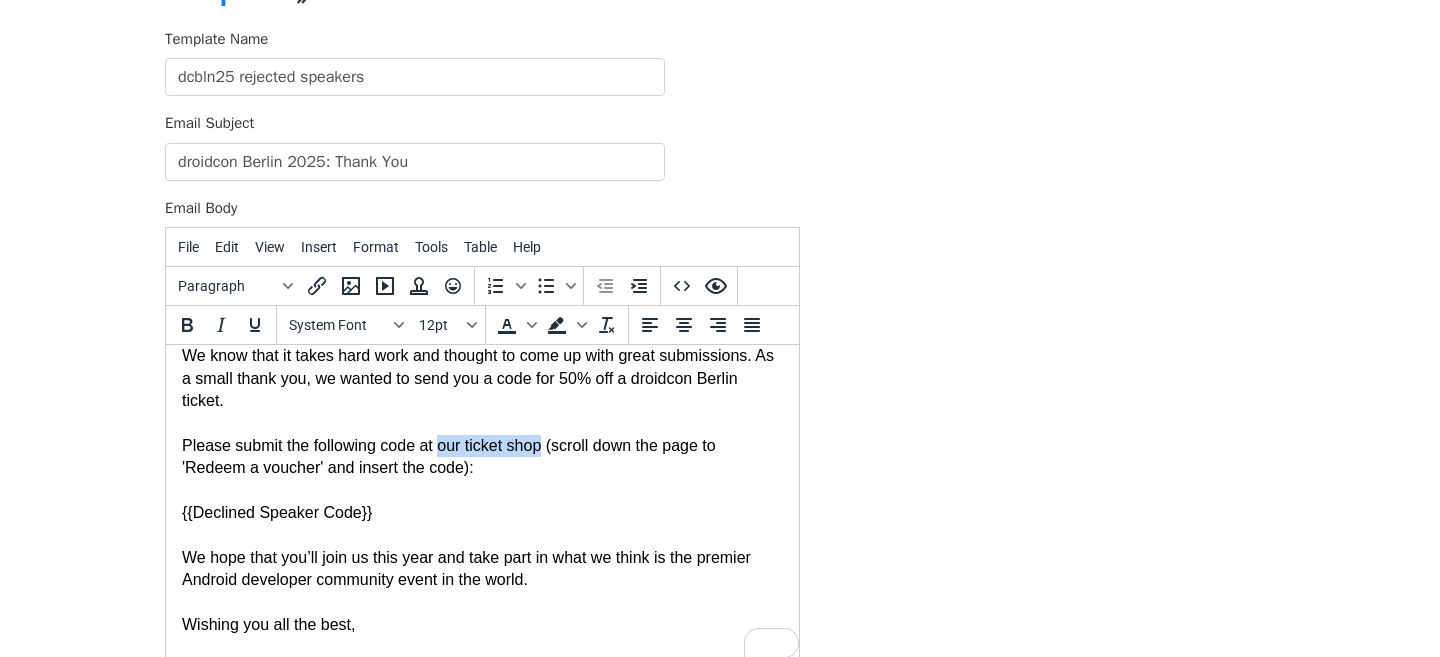 drag, startPoint x: 550, startPoint y: 447, endPoint x: 442, endPoint y: 444, distance: 108.04166 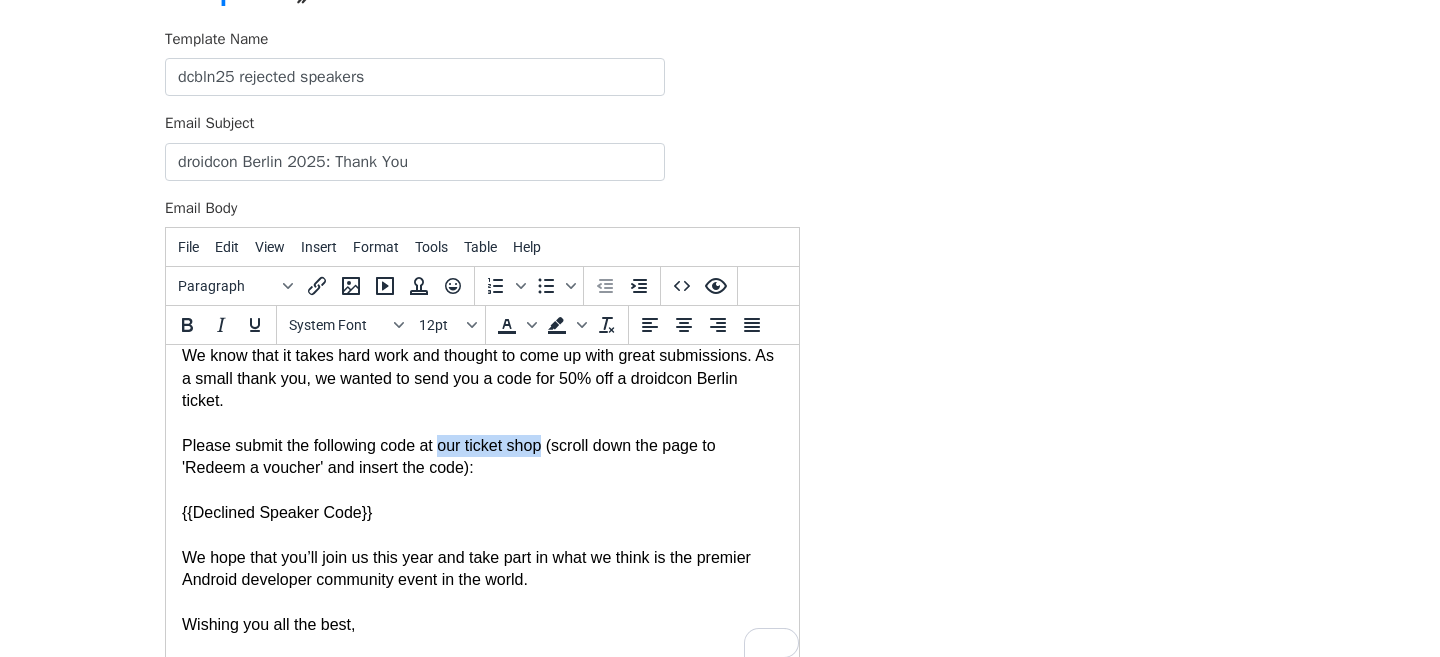 click on "Please submit the following code at our ticket shop (scroll down the page to 'Redeem a voucher' and insert the code):" at bounding box center (482, 457) 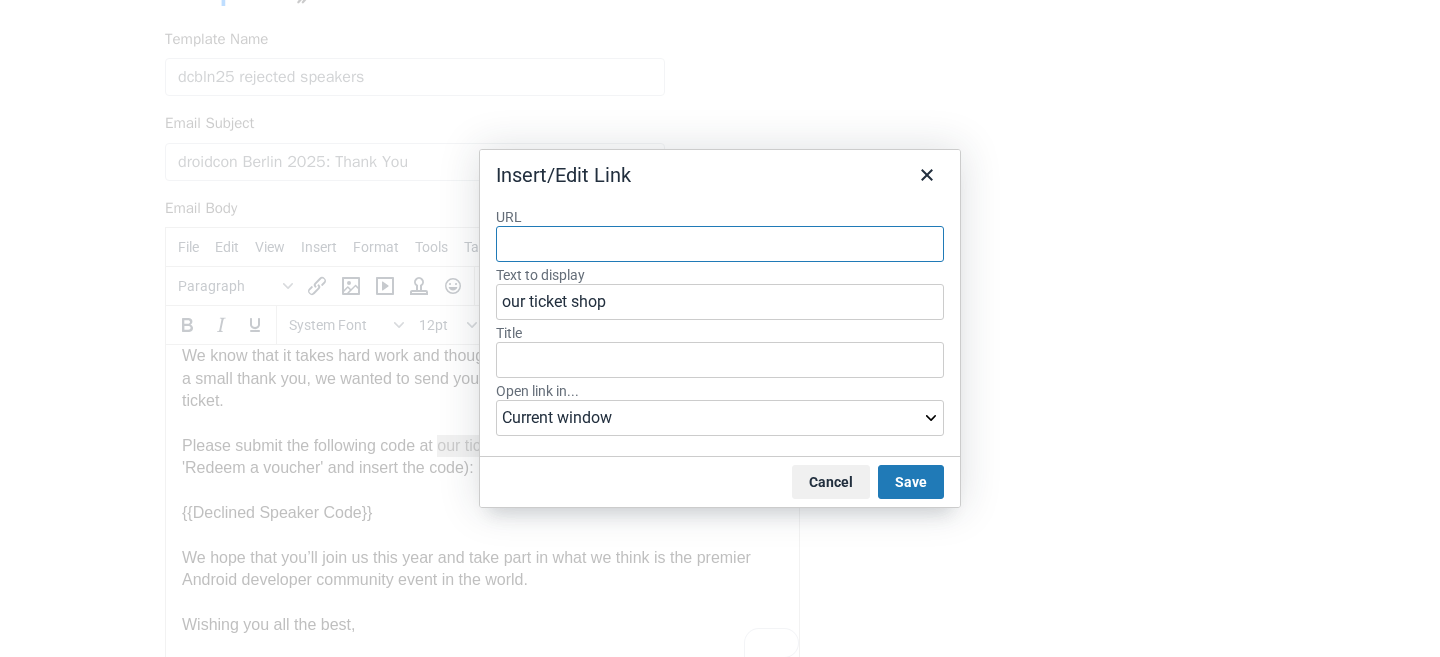 paste on "https://berlin.droidcon.com/tickets" 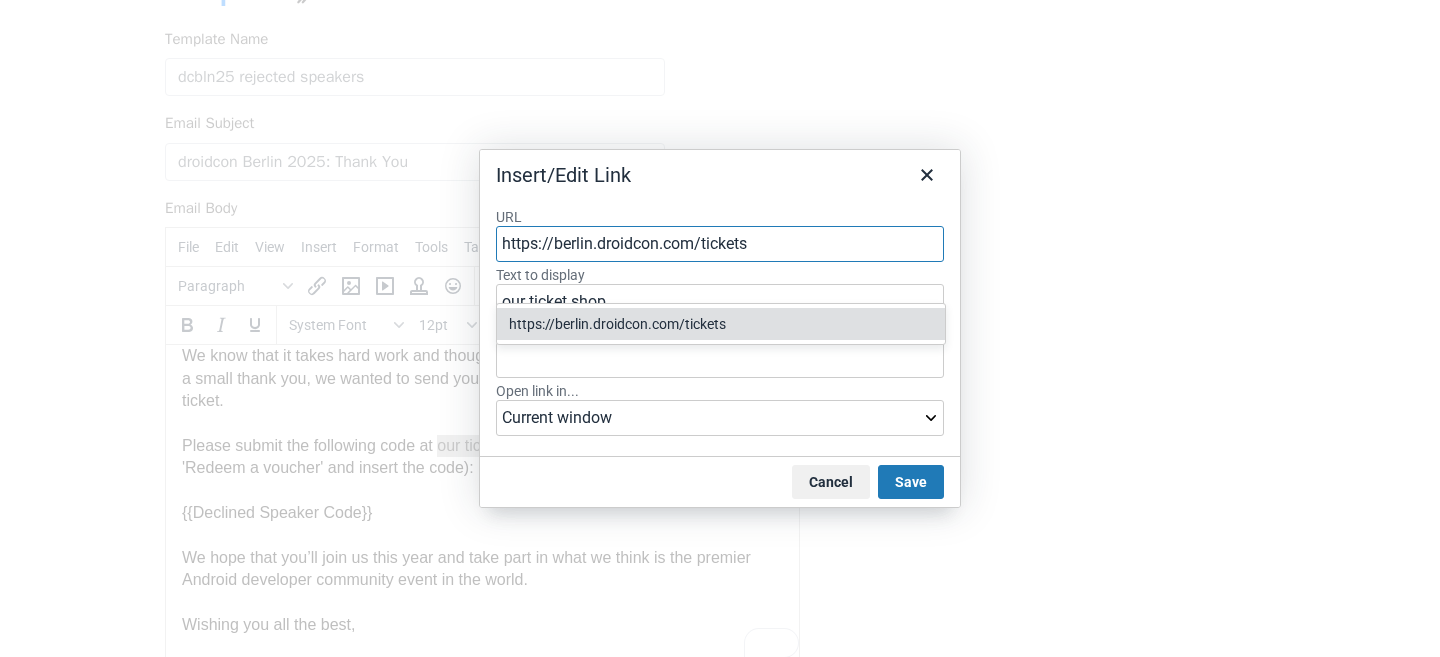 click on "https://berlin.droidcon.com/tickets" at bounding box center (723, 324) 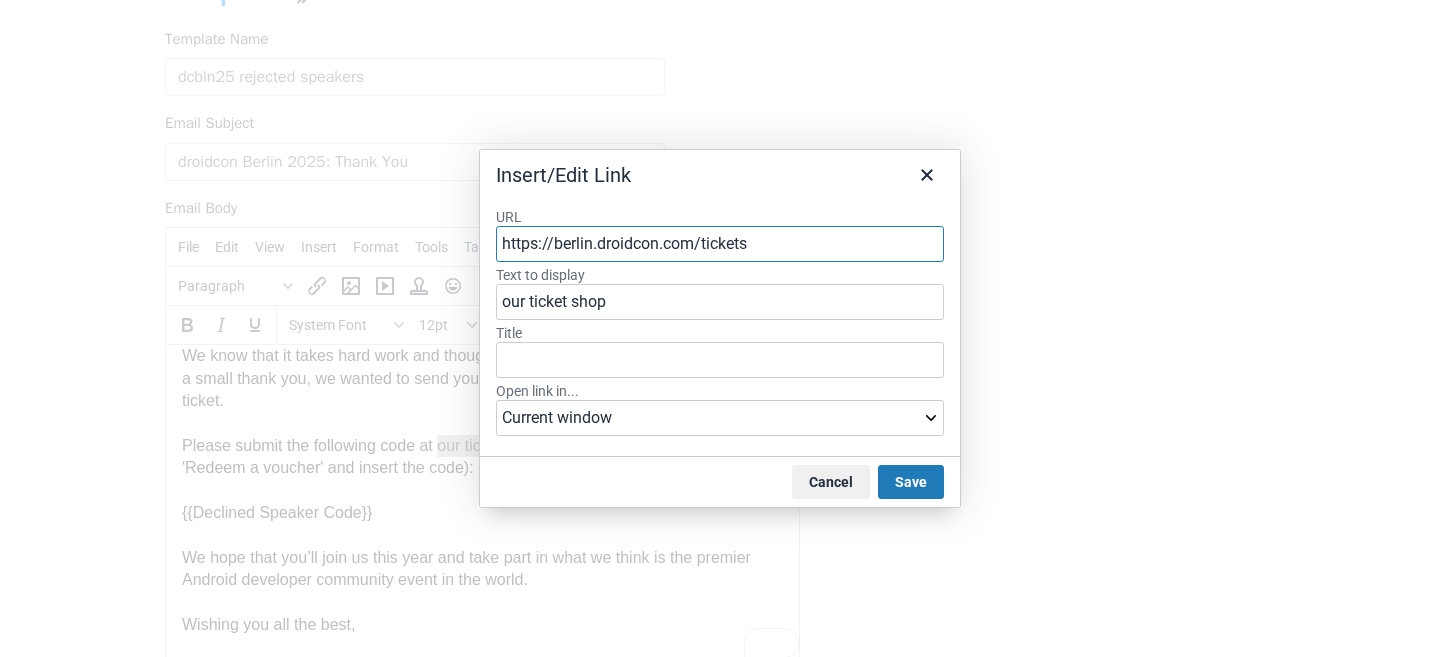 type on "https://berlin.droidcon.com/tickets" 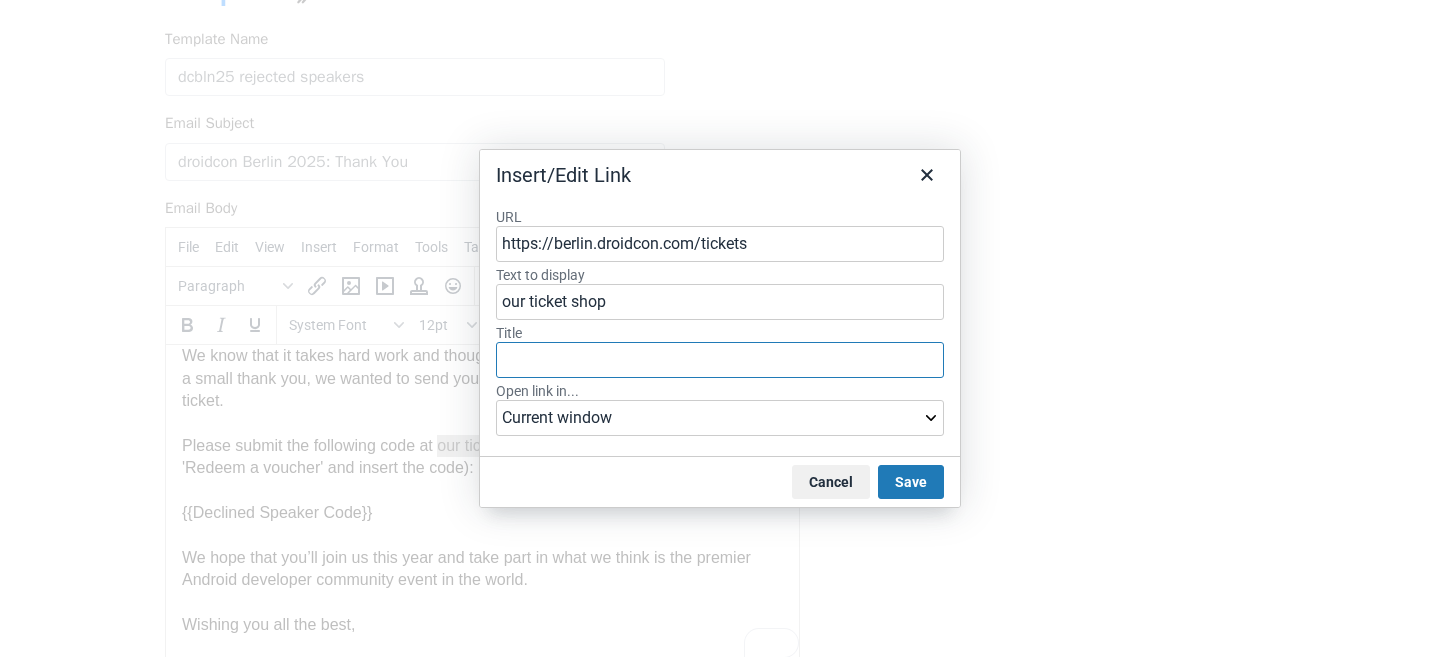 click on "Title" at bounding box center [720, 360] 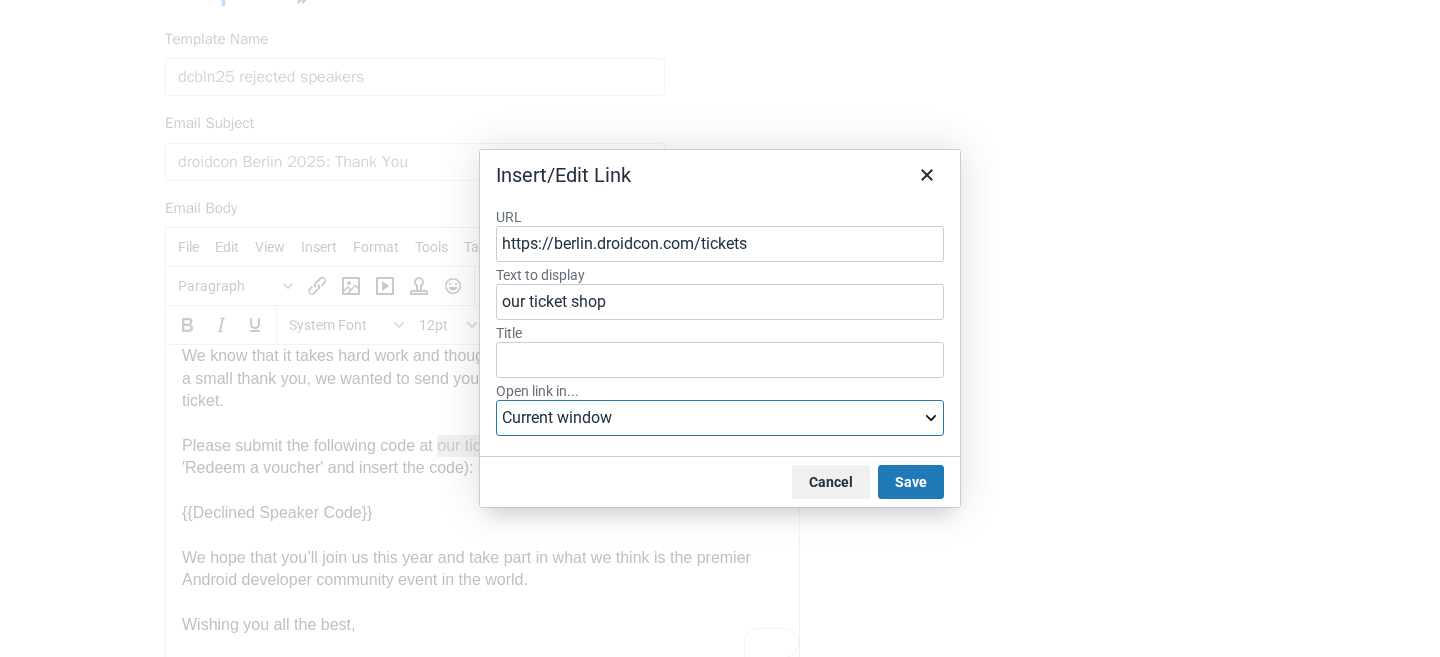 click on "Current window New window" at bounding box center (720, 418) 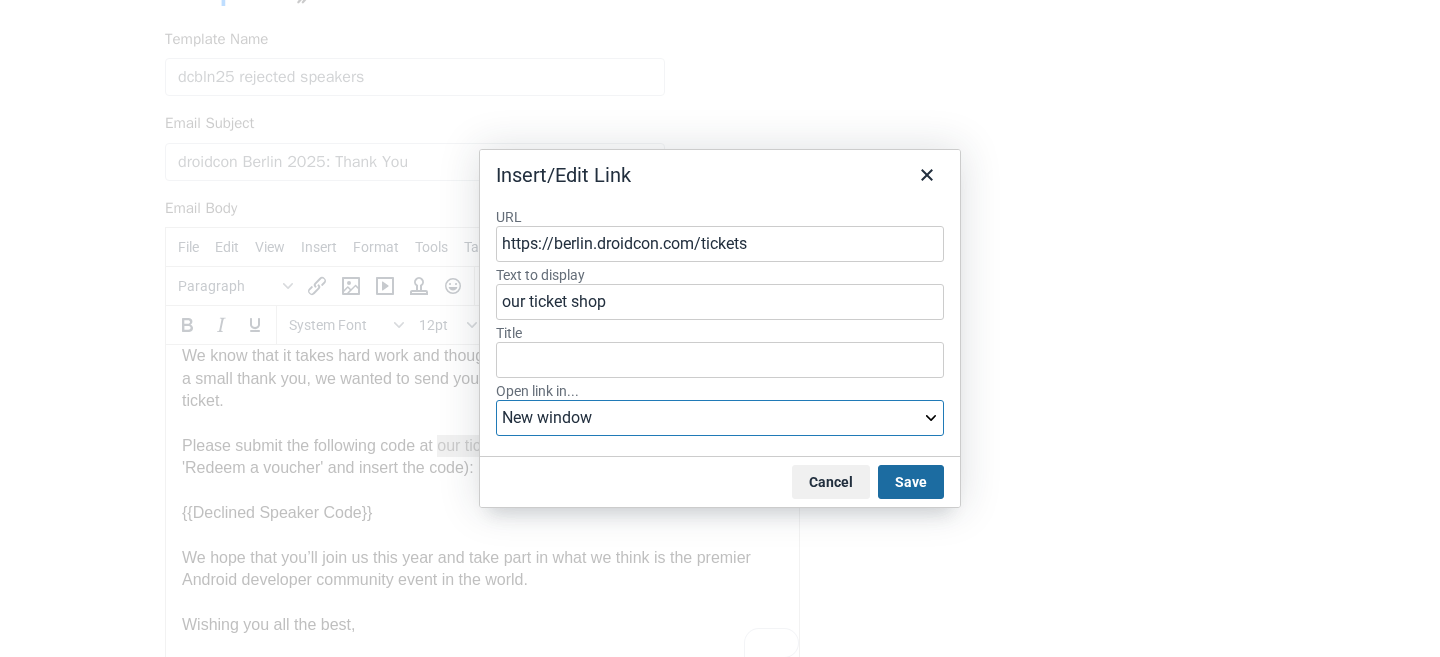 click on "Save" at bounding box center [911, 482] 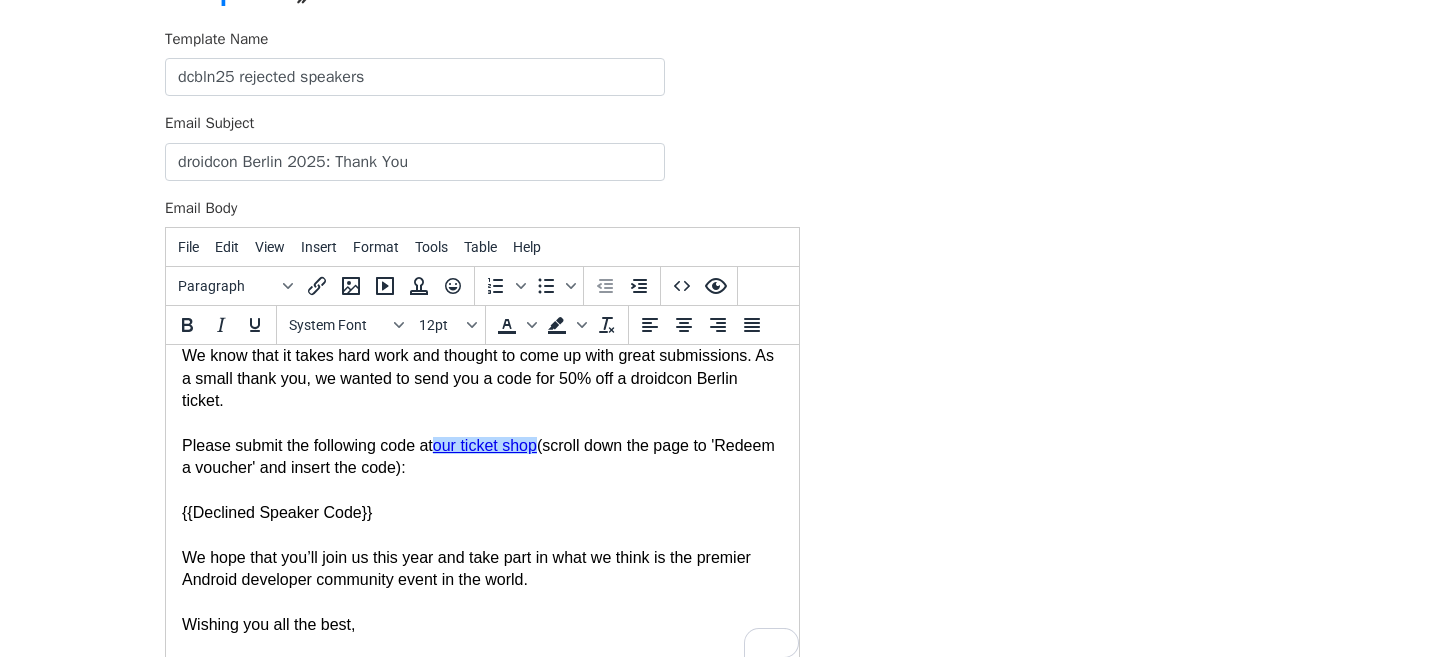 click on "{{Declined Speaker Code}}" at bounding box center [482, 513] 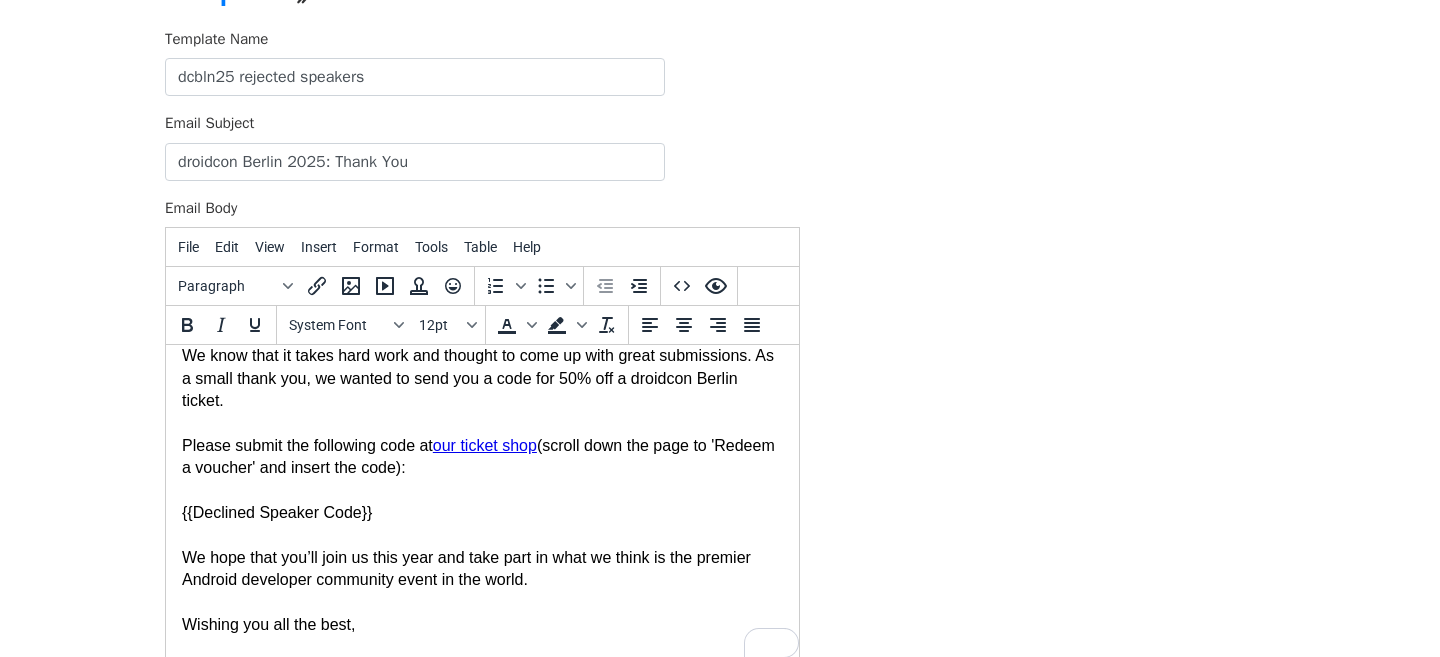scroll, scrollTop: 189, scrollLeft: 0, axis: vertical 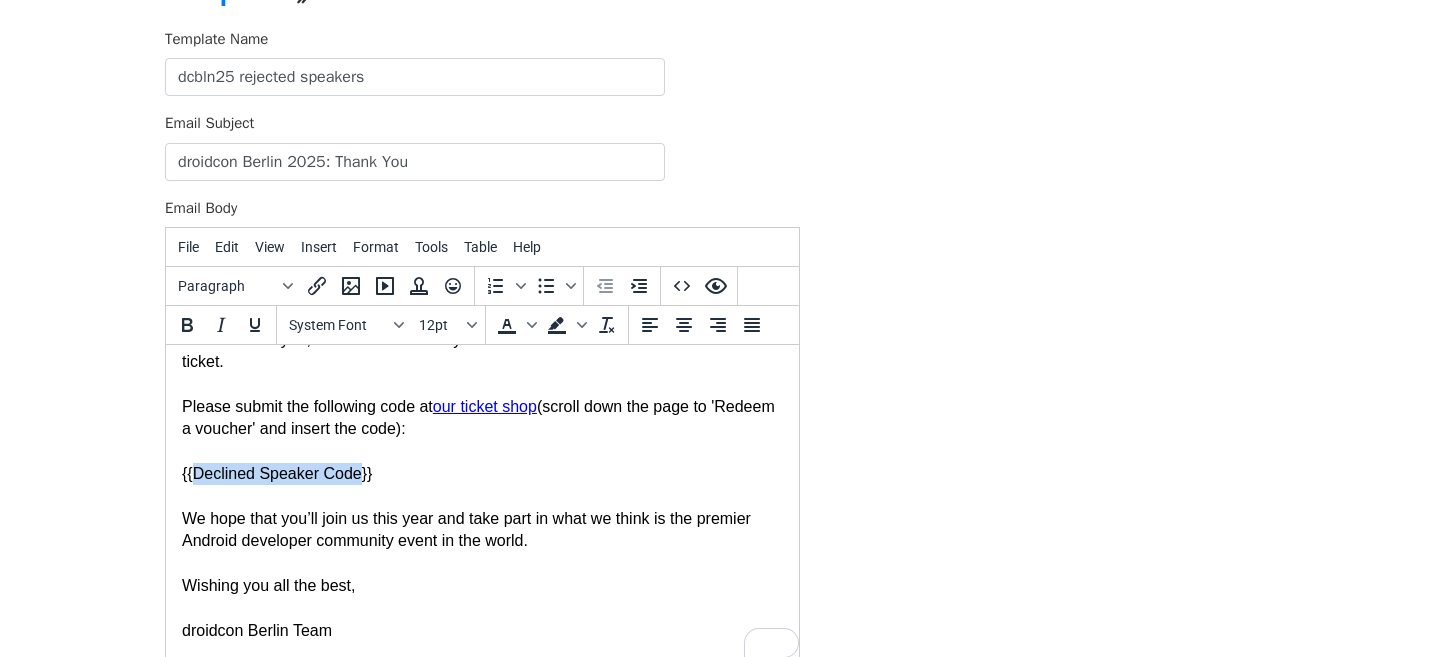 drag, startPoint x: 365, startPoint y: 475, endPoint x: 194, endPoint y: 471, distance: 171.04678 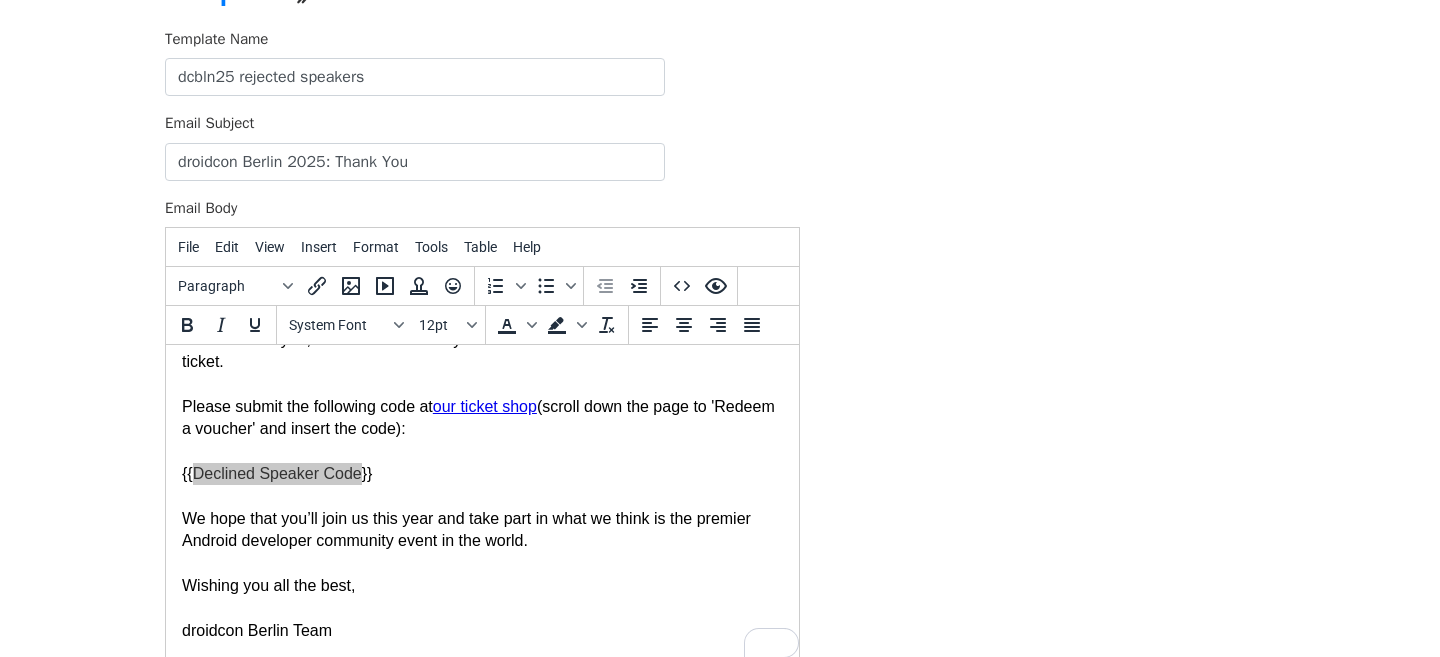 click on "Template Name
dcbln25 rejected speakers
Email Subject
droidcon Berlin 2025: Thank You
Email Body
File Edit View Insert Format Tools Table Help Paragraph To open the popup, press Shift+Enter To open the popup, press Shift+Enter System Font 12pt To open the popup, press Shift+Enter To open the popup, press Shift+Enter div 128 words Powered by Tiny
Save" at bounding box center [720, 380] 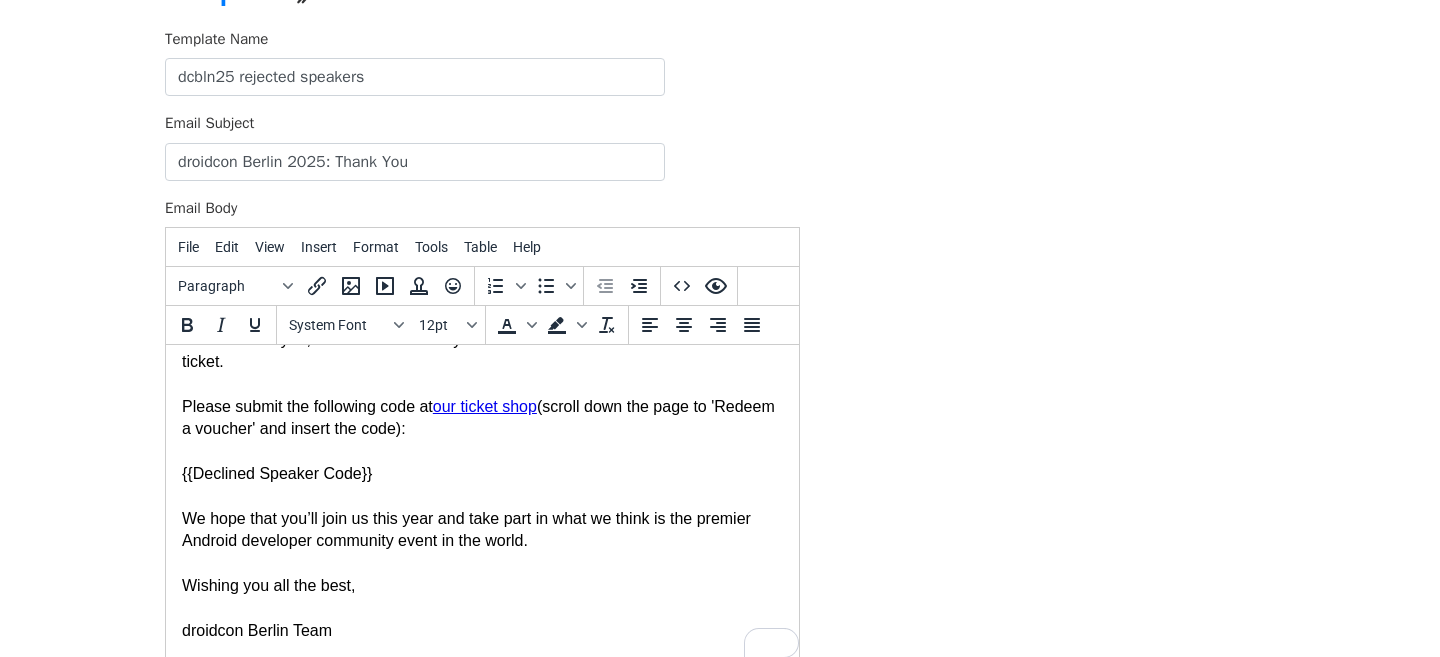 click on "We hope that you’ll join us this year and take part in what we think is the premier Android developer community event in the world." at bounding box center (482, 530) 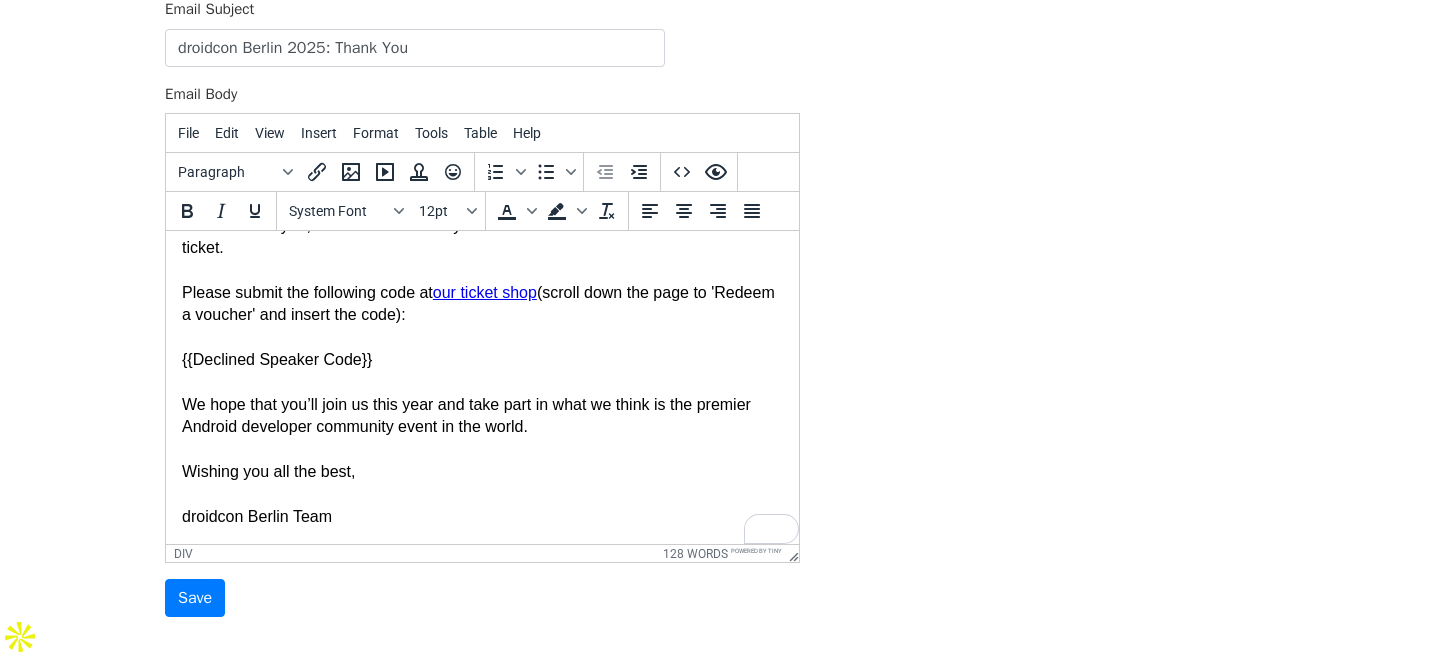 scroll, scrollTop: 273, scrollLeft: 0, axis: vertical 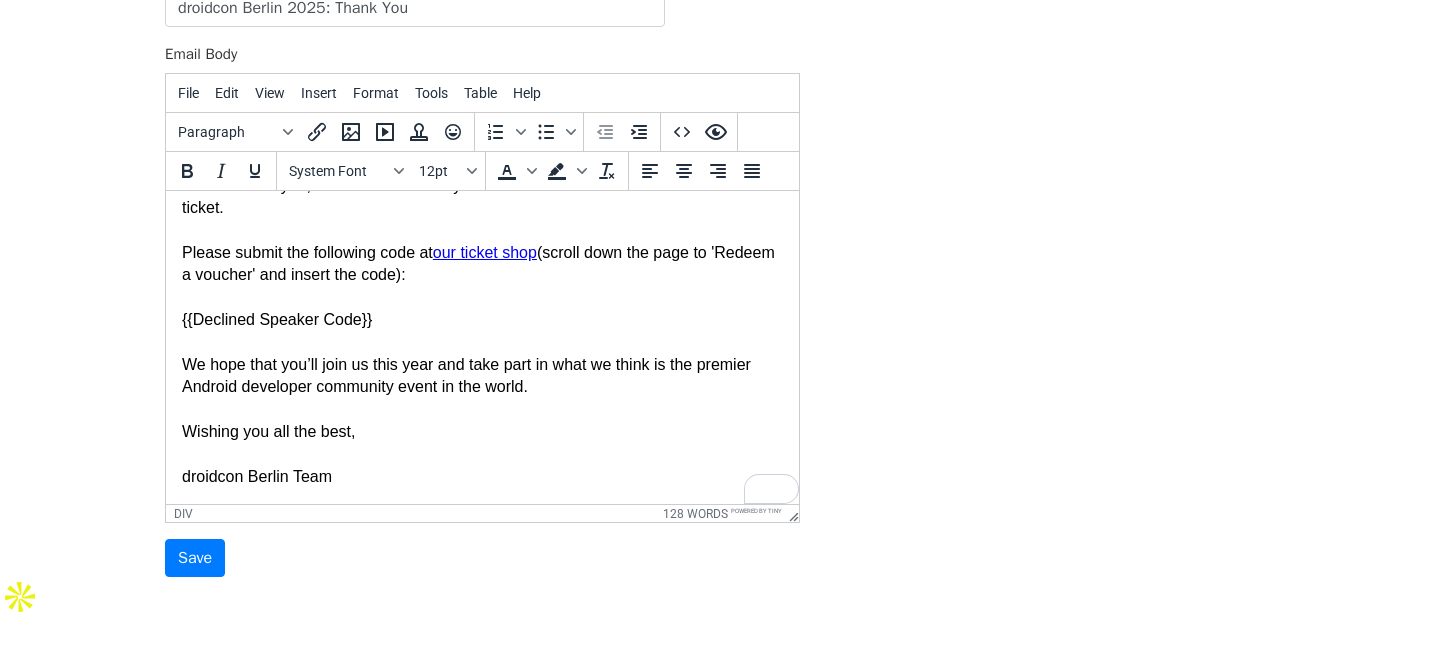 click on "droidcon Berlin Team" at bounding box center (482, 477) 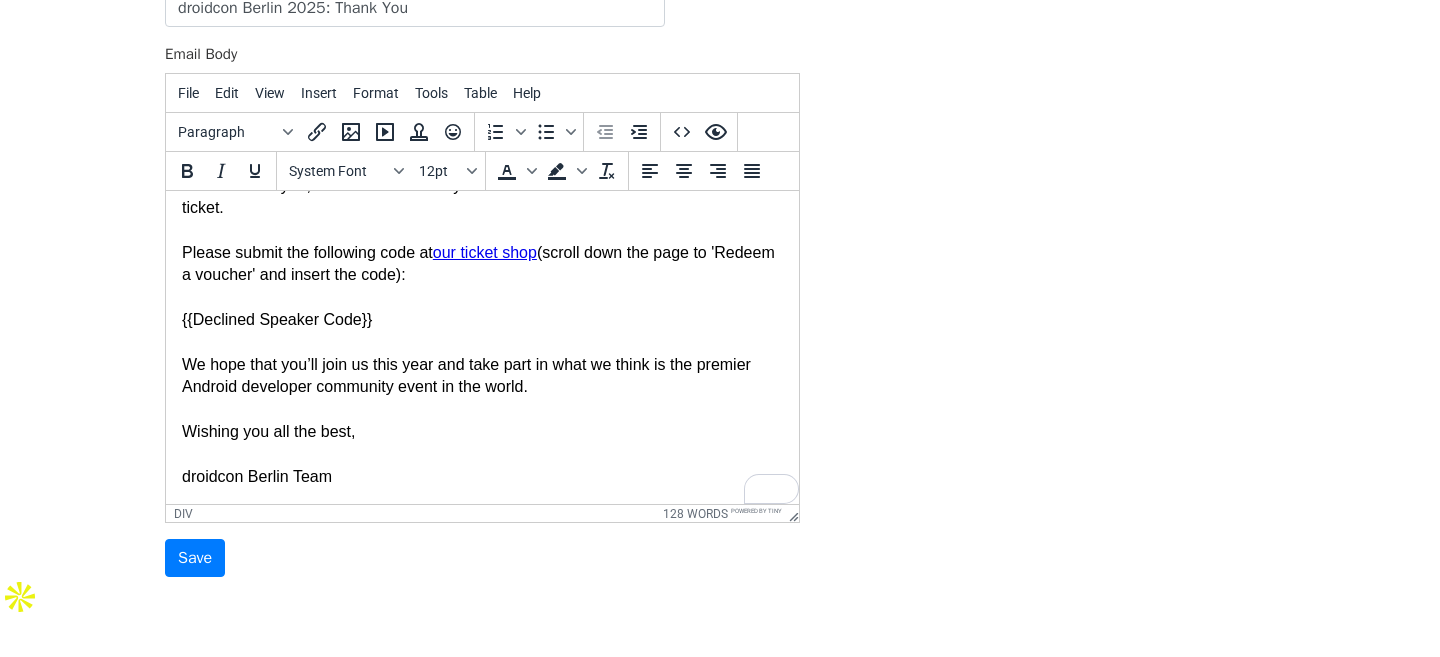 scroll, scrollTop: 0, scrollLeft: 0, axis: both 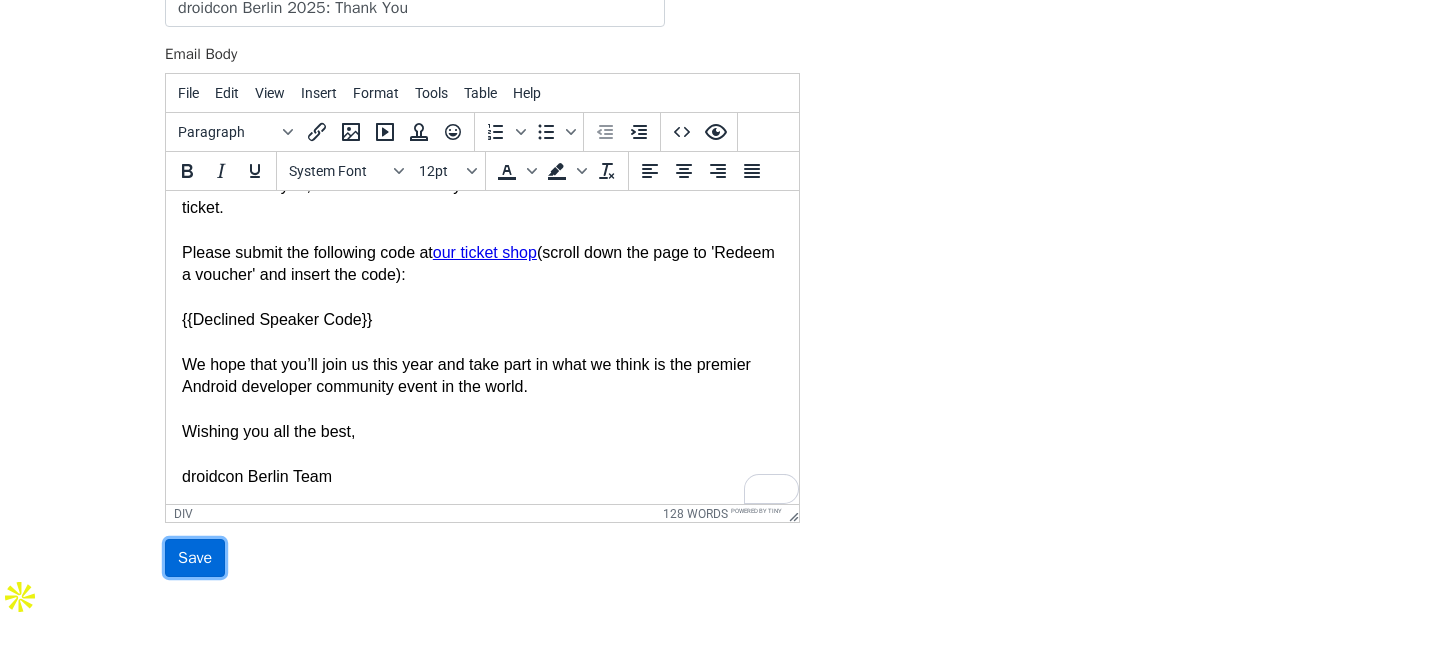 click on "Save" at bounding box center (195, 558) 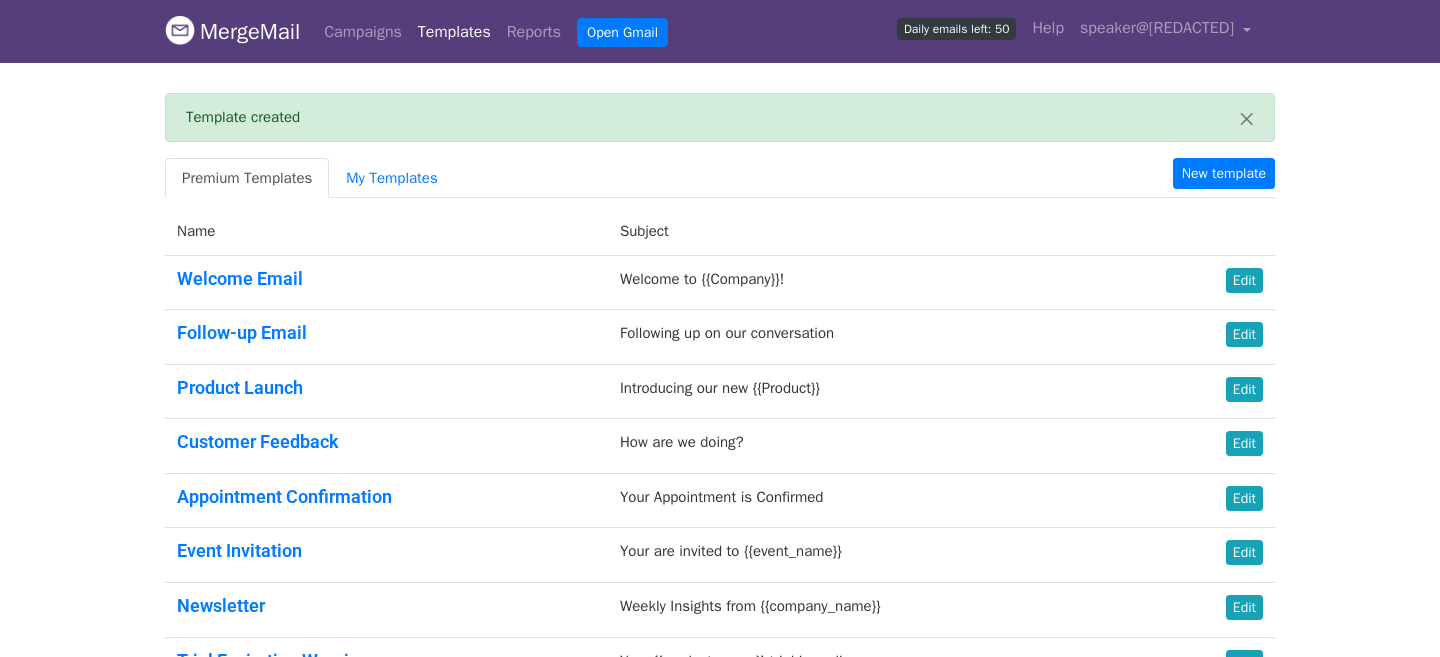 scroll, scrollTop: 0, scrollLeft: 0, axis: both 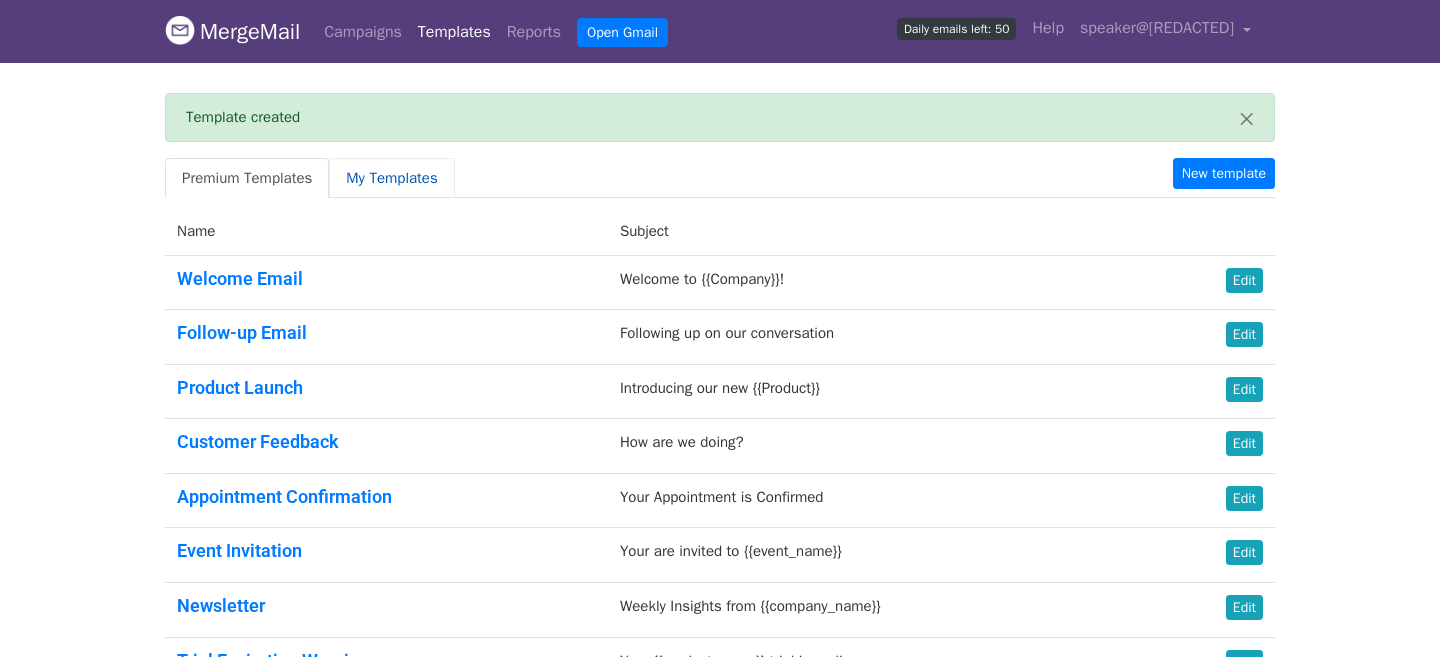 click on "My Templates" at bounding box center (391, 178) 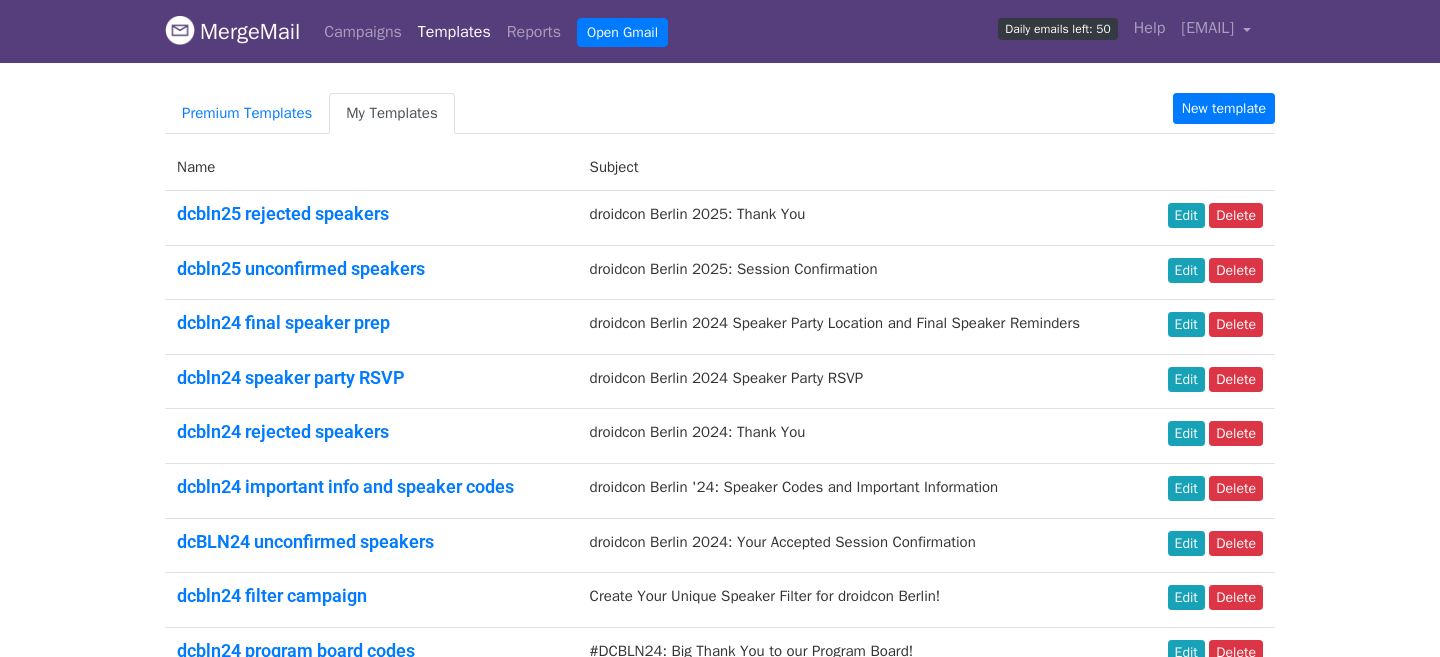 scroll, scrollTop: 0, scrollLeft: 0, axis: both 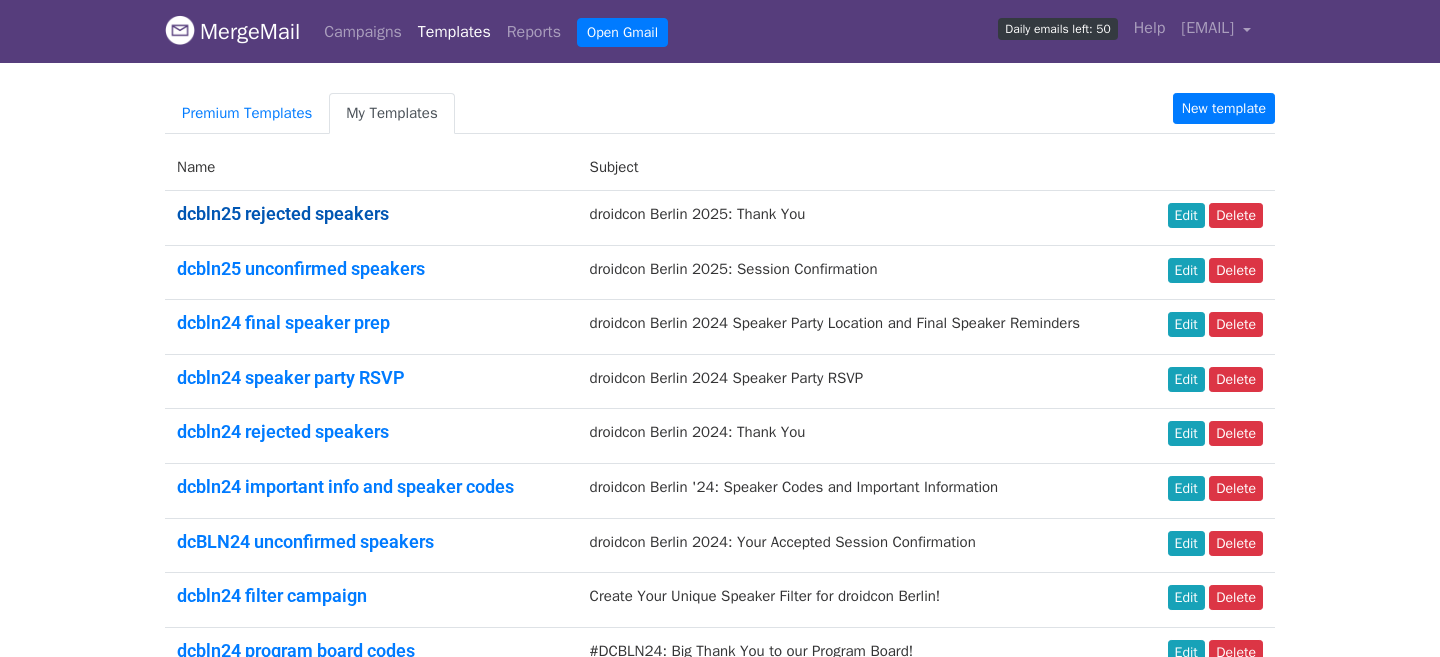 click on "dcbln25 rejected speakers" at bounding box center (283, 213) 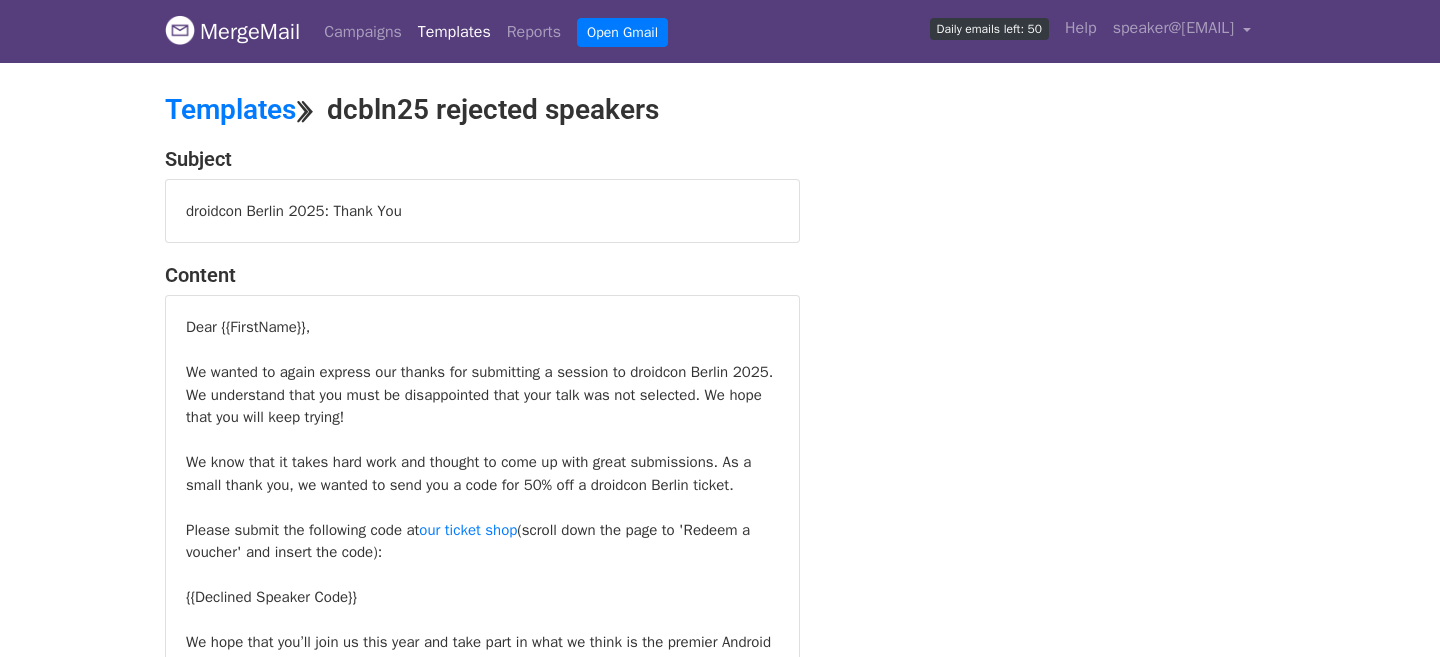 scroll, scrollTop: 0, scrollLeft: 0, axis: both 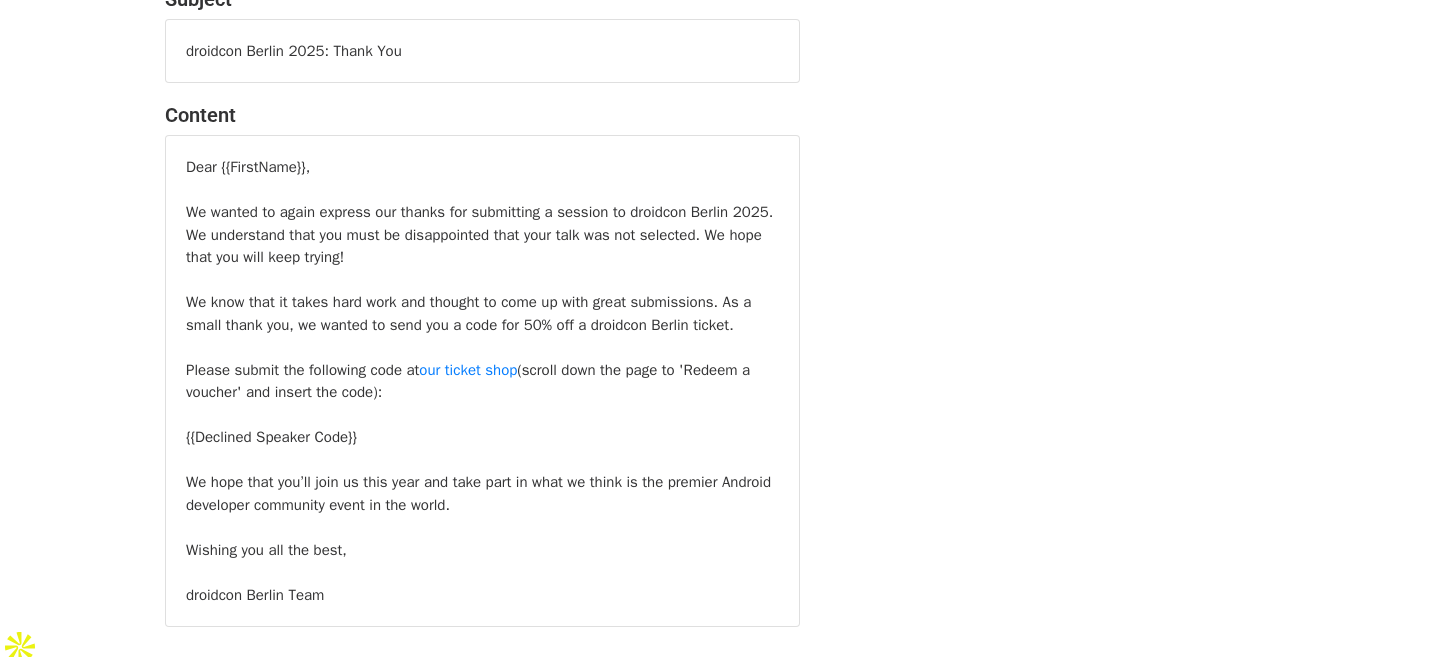click at bounding box center (482, 415) 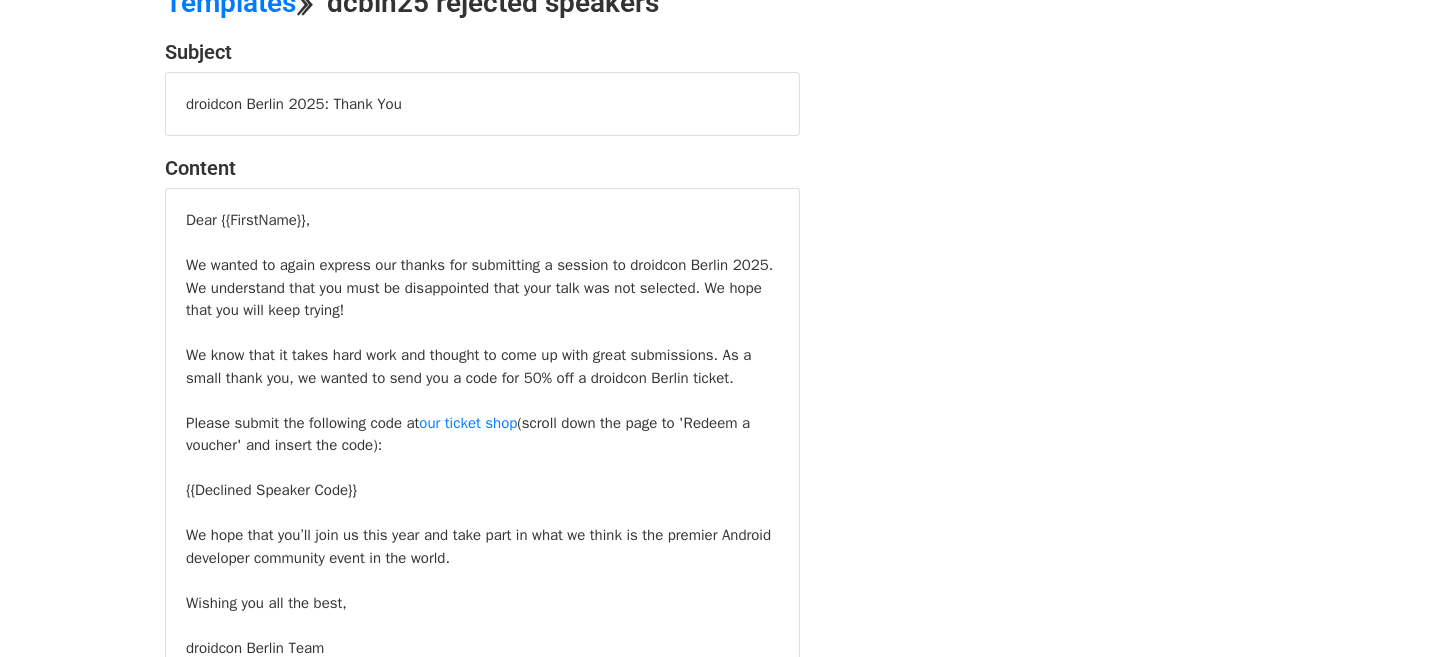 scroll, scrollTop: 0, scrollLeft: 0, axis: both 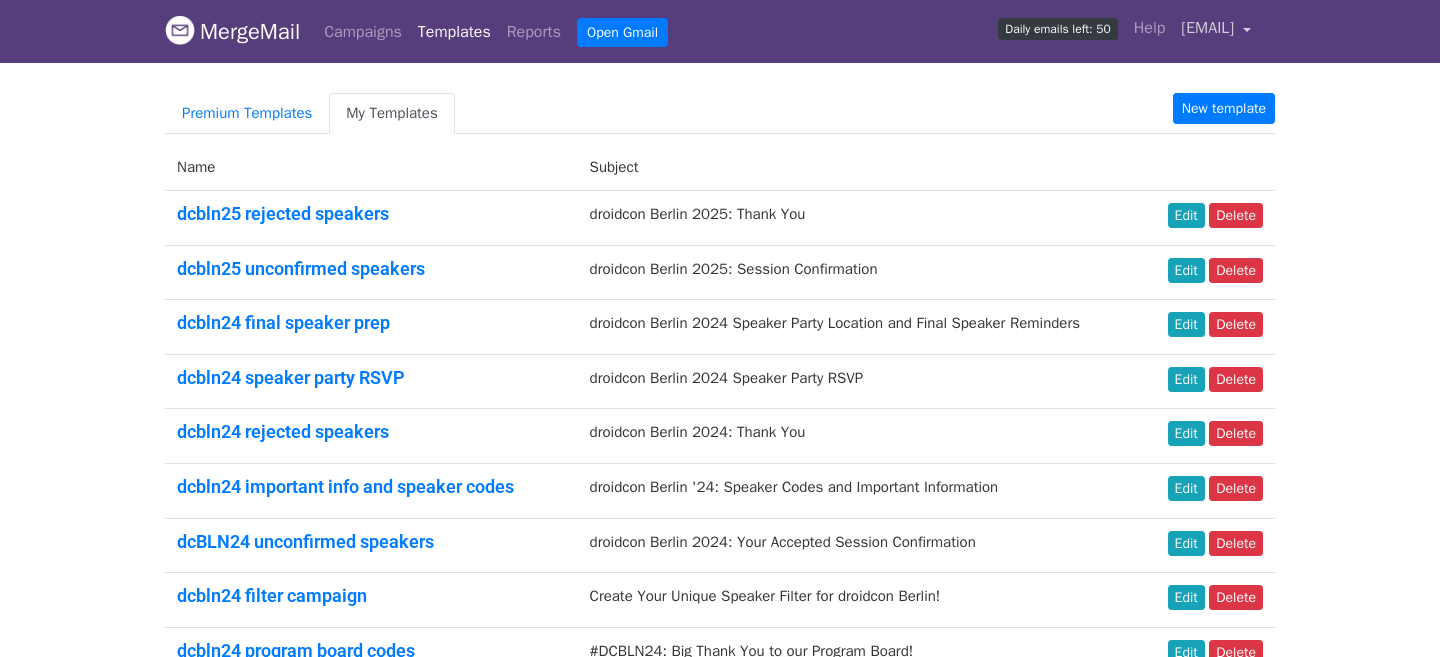 click on "[EMAIL]" at bounding box center [1207, 28] 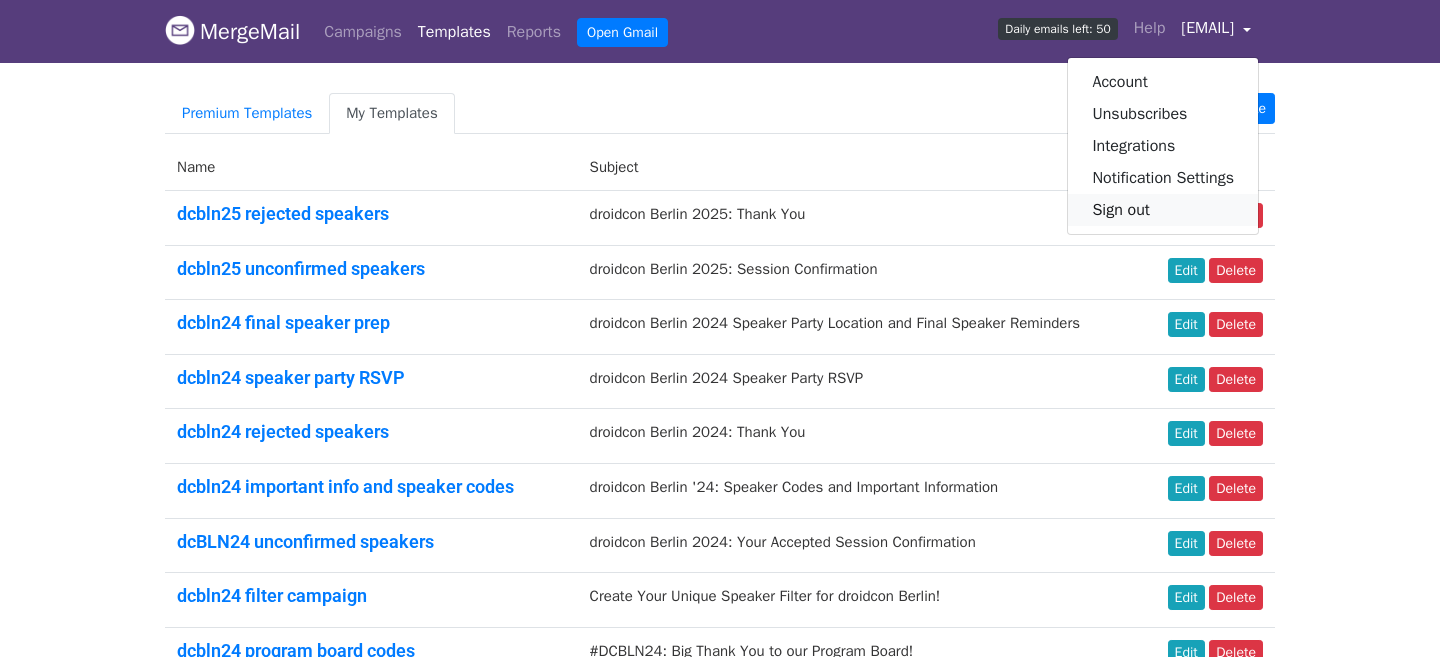 click on "Sign out" at bounding box center [1163, 210] 